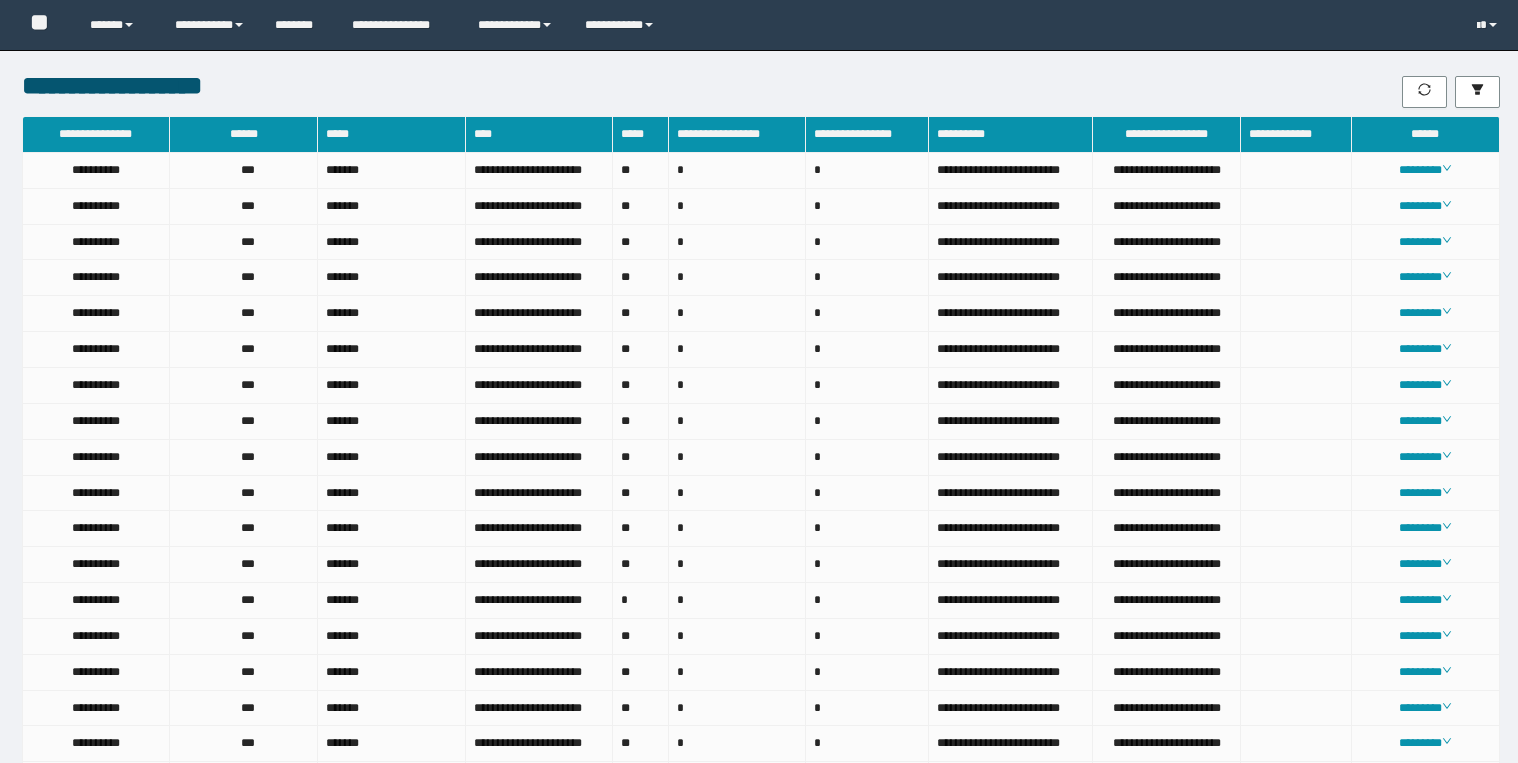 scroll, scrollTop: 860, scrollLeft: 0, axis: vertical 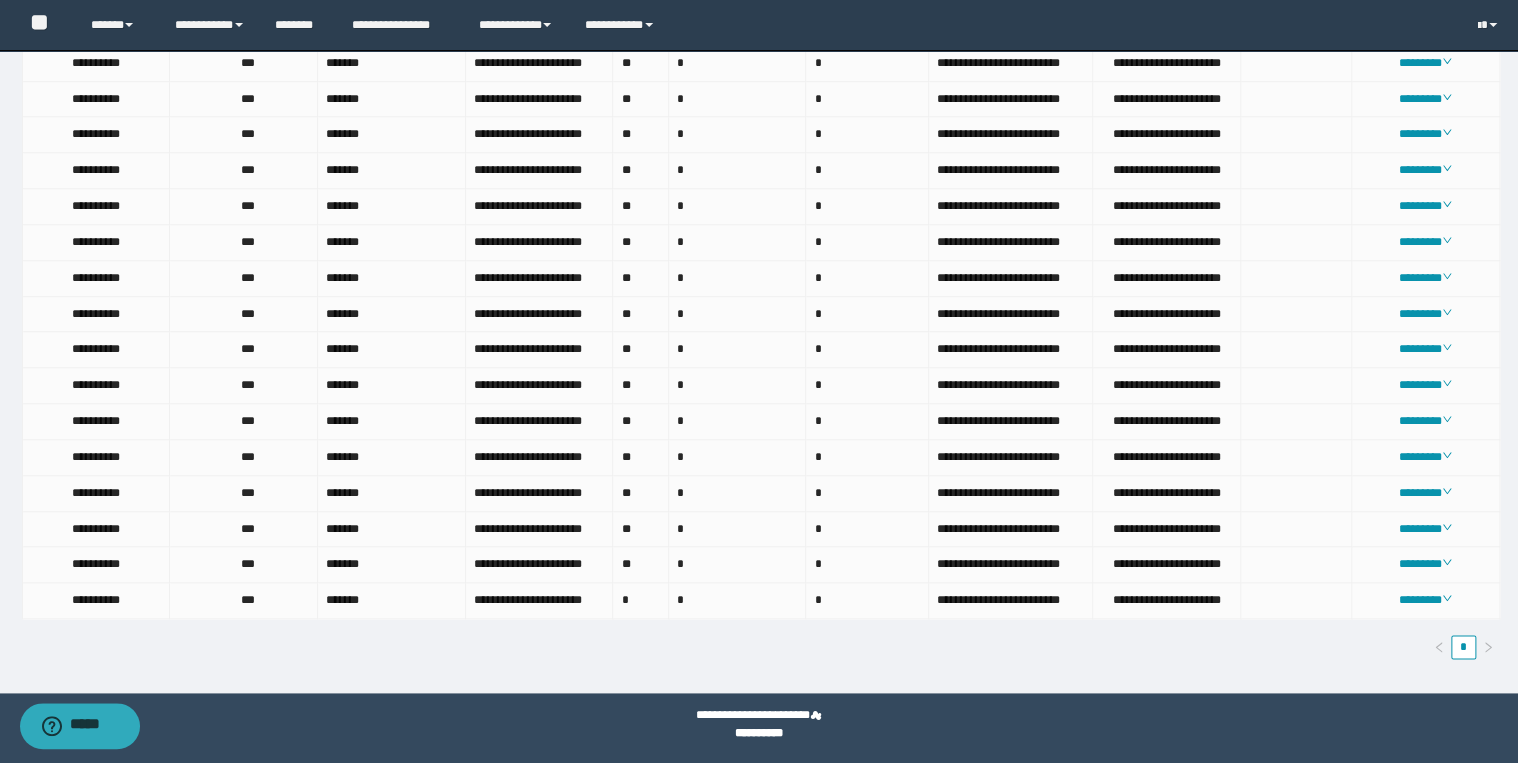 click on "*" at bounding box center [761, 647] 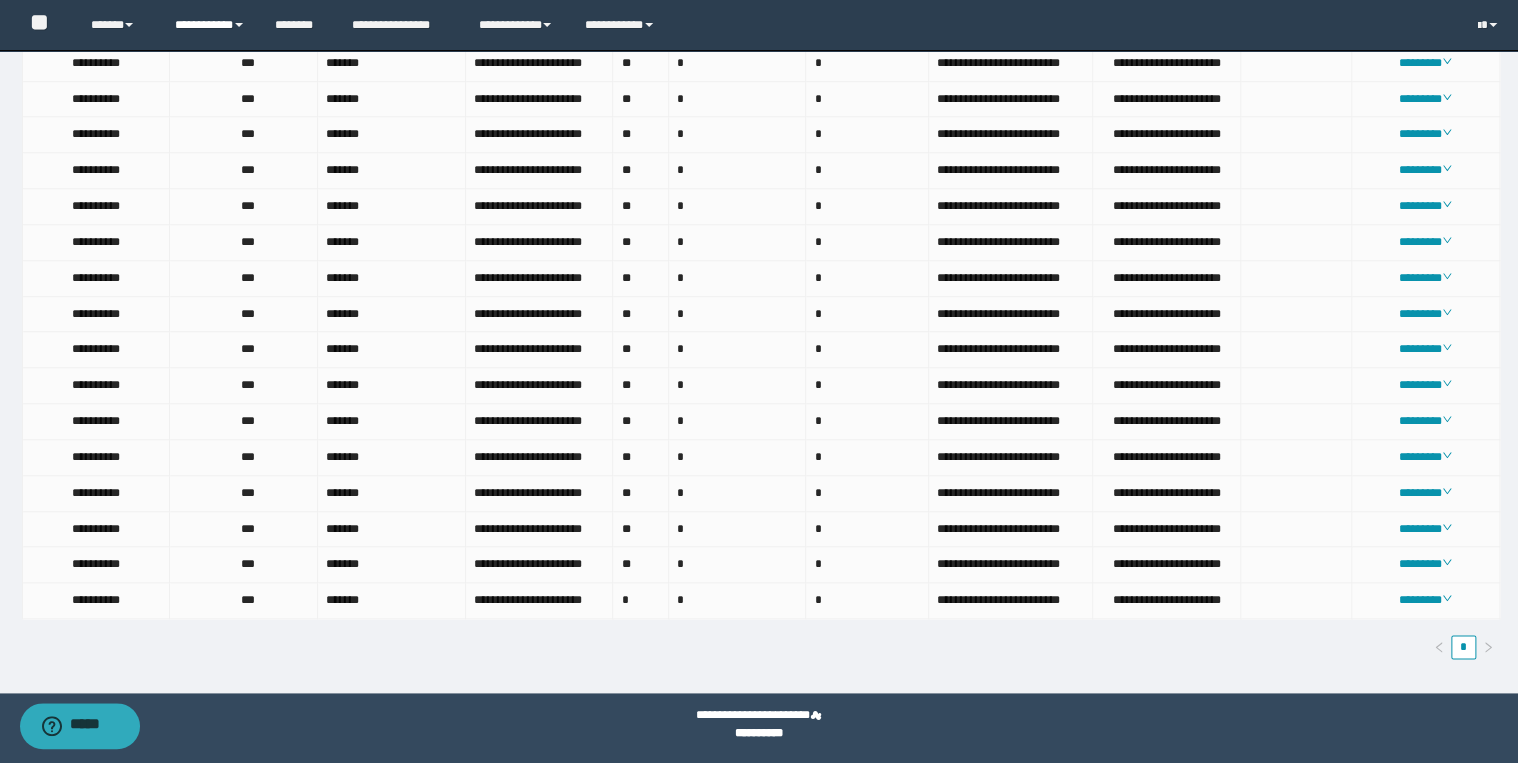 click on "**********" at bounding box center (210, 25) 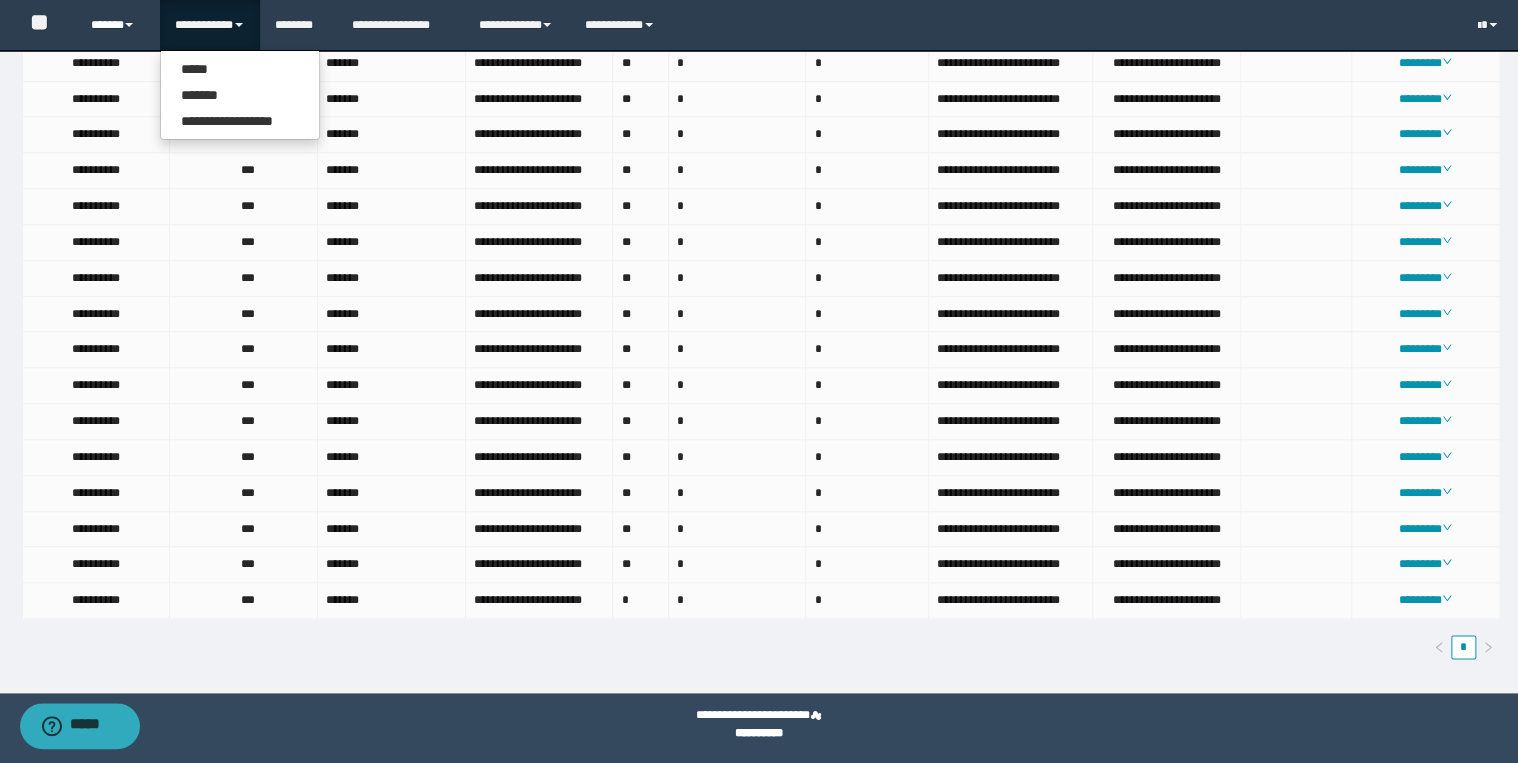 click on "******" at bounding box center [117, 25] 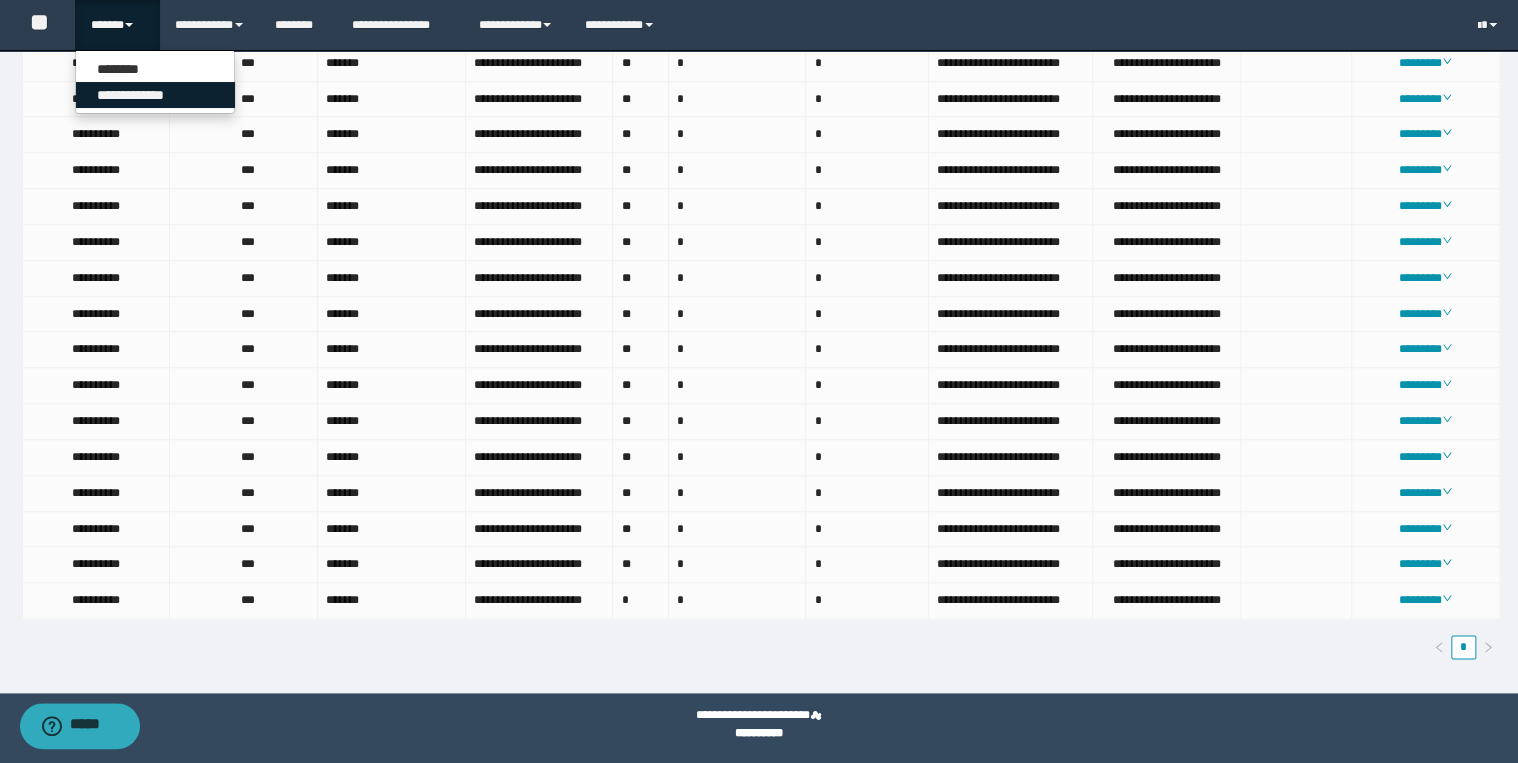 click on "**********" at bounding box center (155, 95) 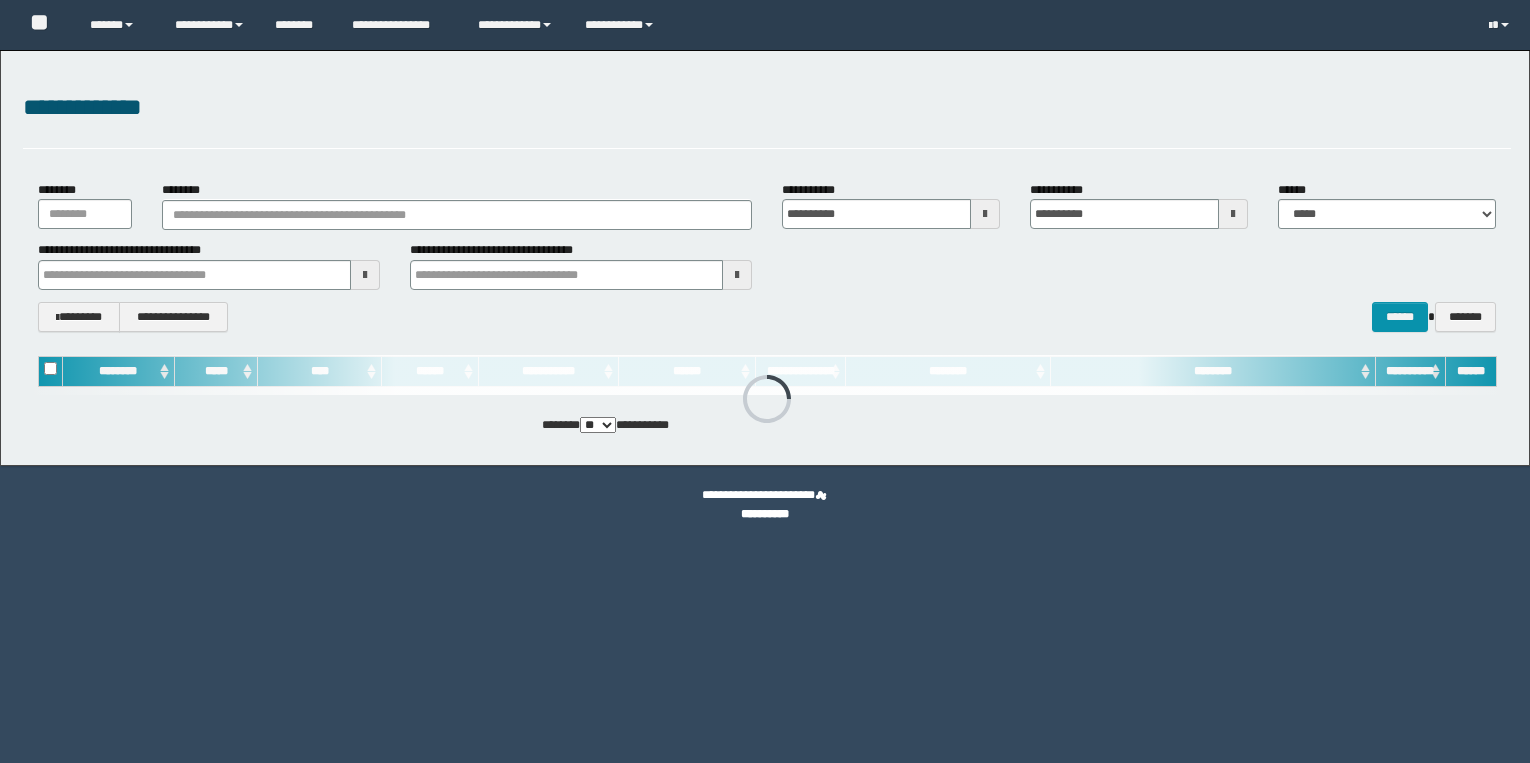 scroll, scrollTop: 0, scrollLeft: 0, axis: both 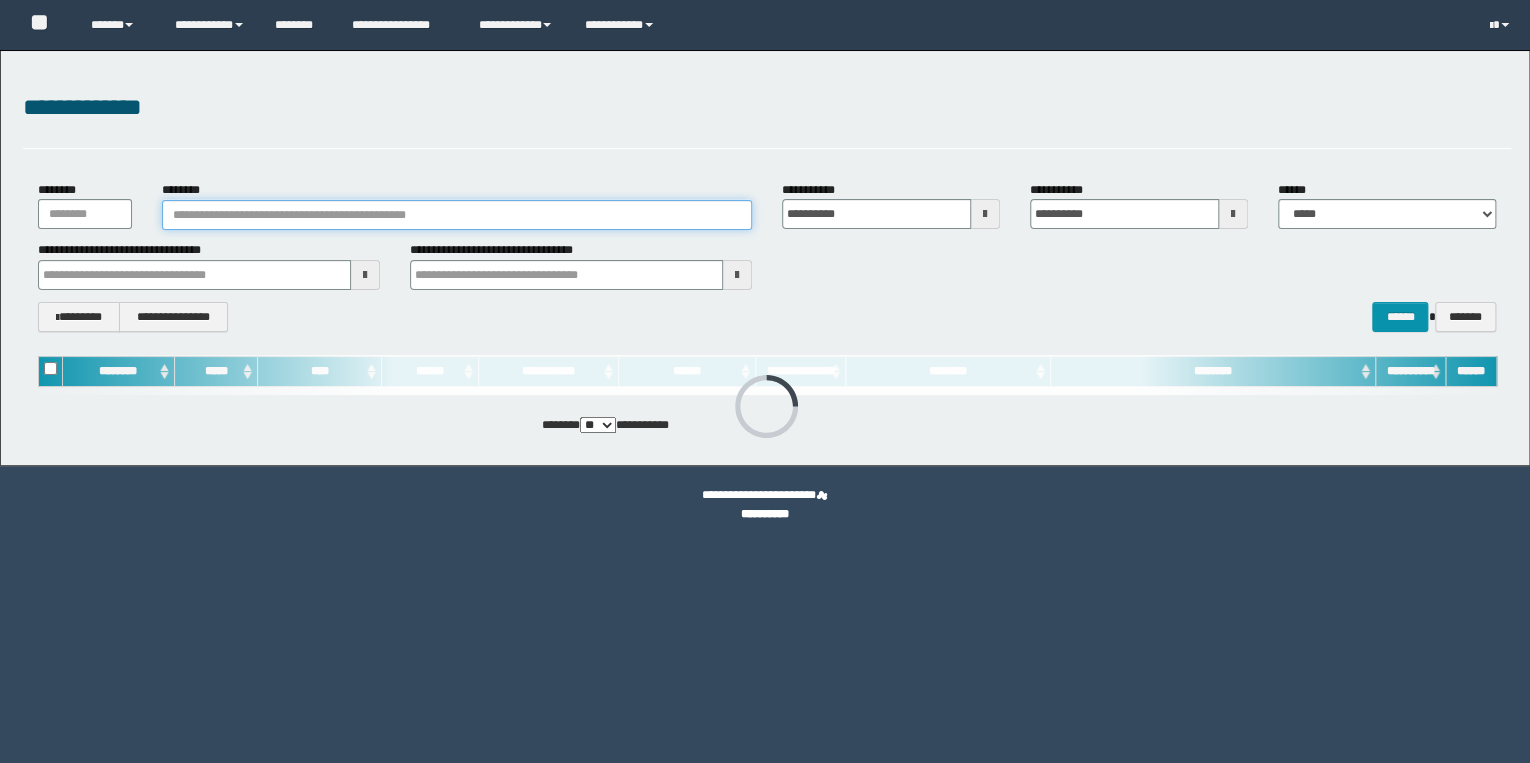 click on "********" at bounding box center (457, 215) 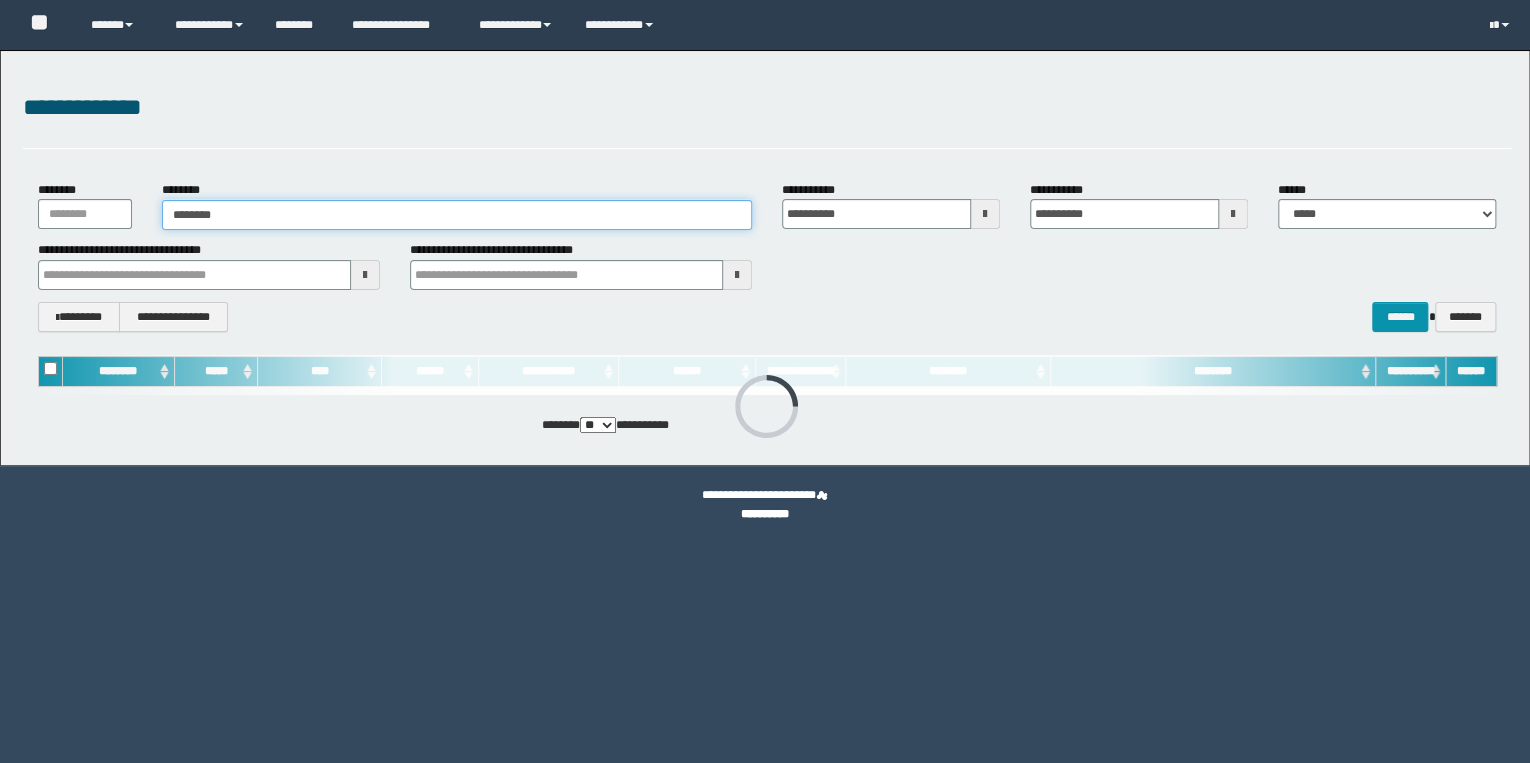 scroll, scrollTop: 0, scrollLeft: 0, axis: both 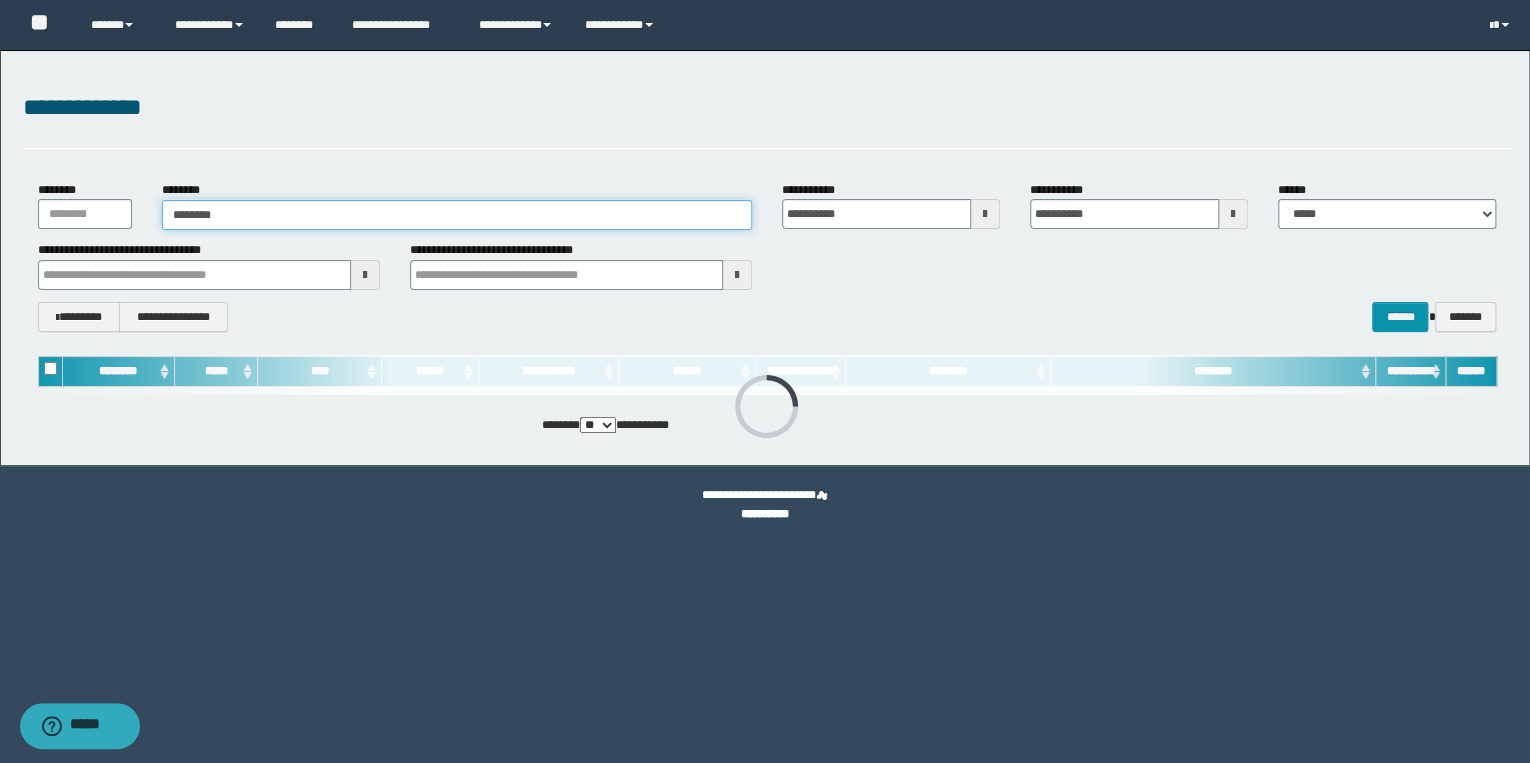 type on "********" 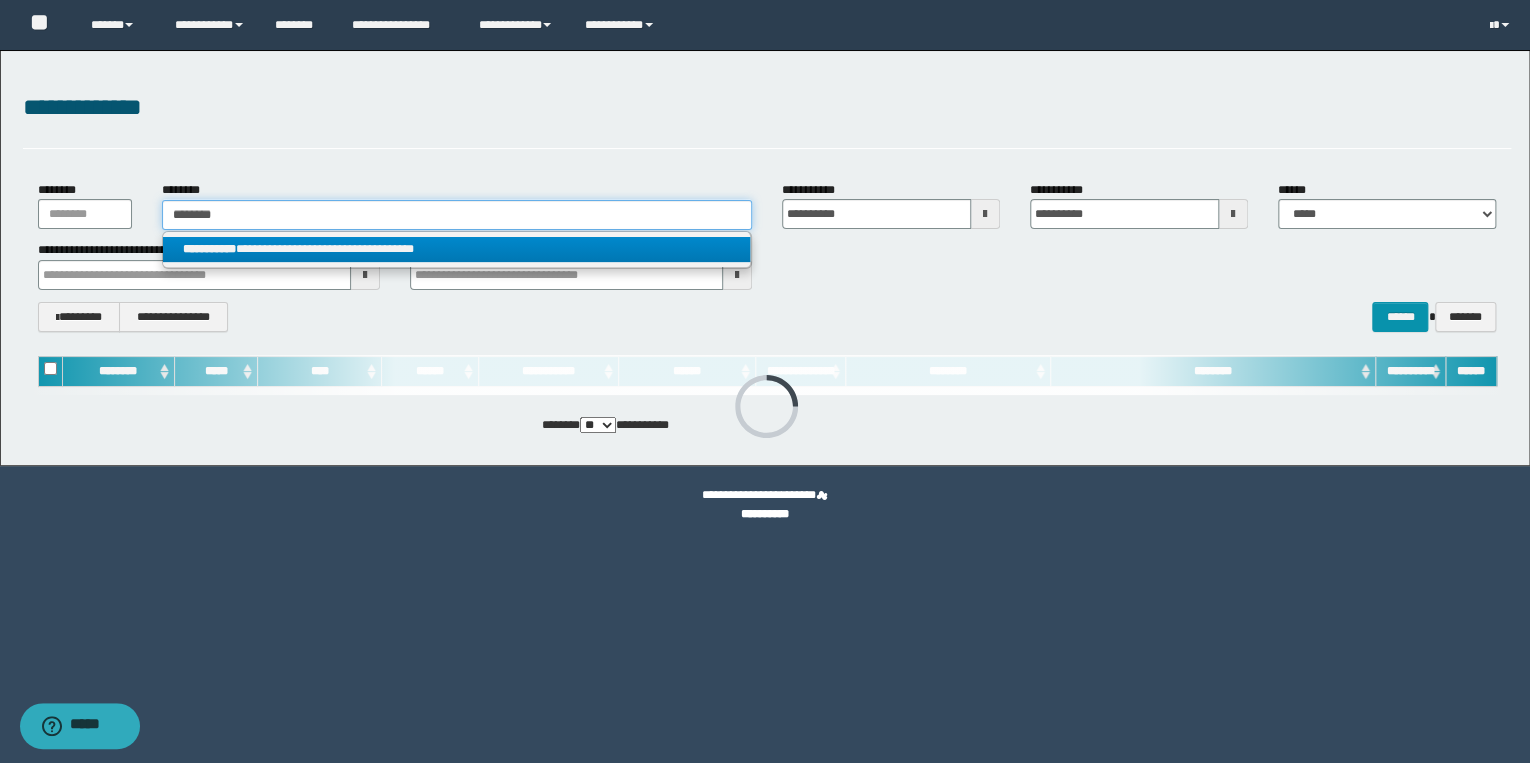 type on "********" 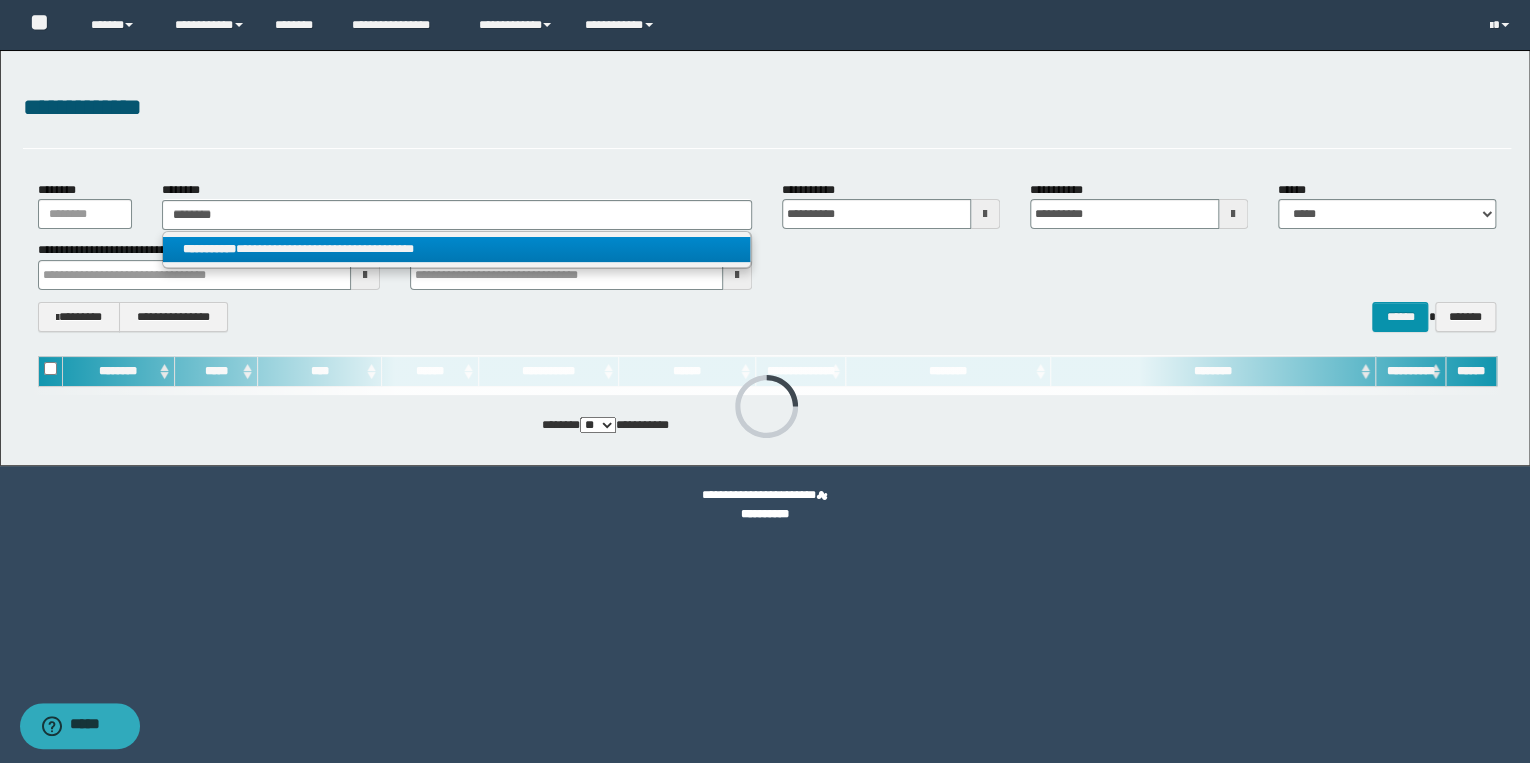 click on "**********" at bounding box center [457, 249] 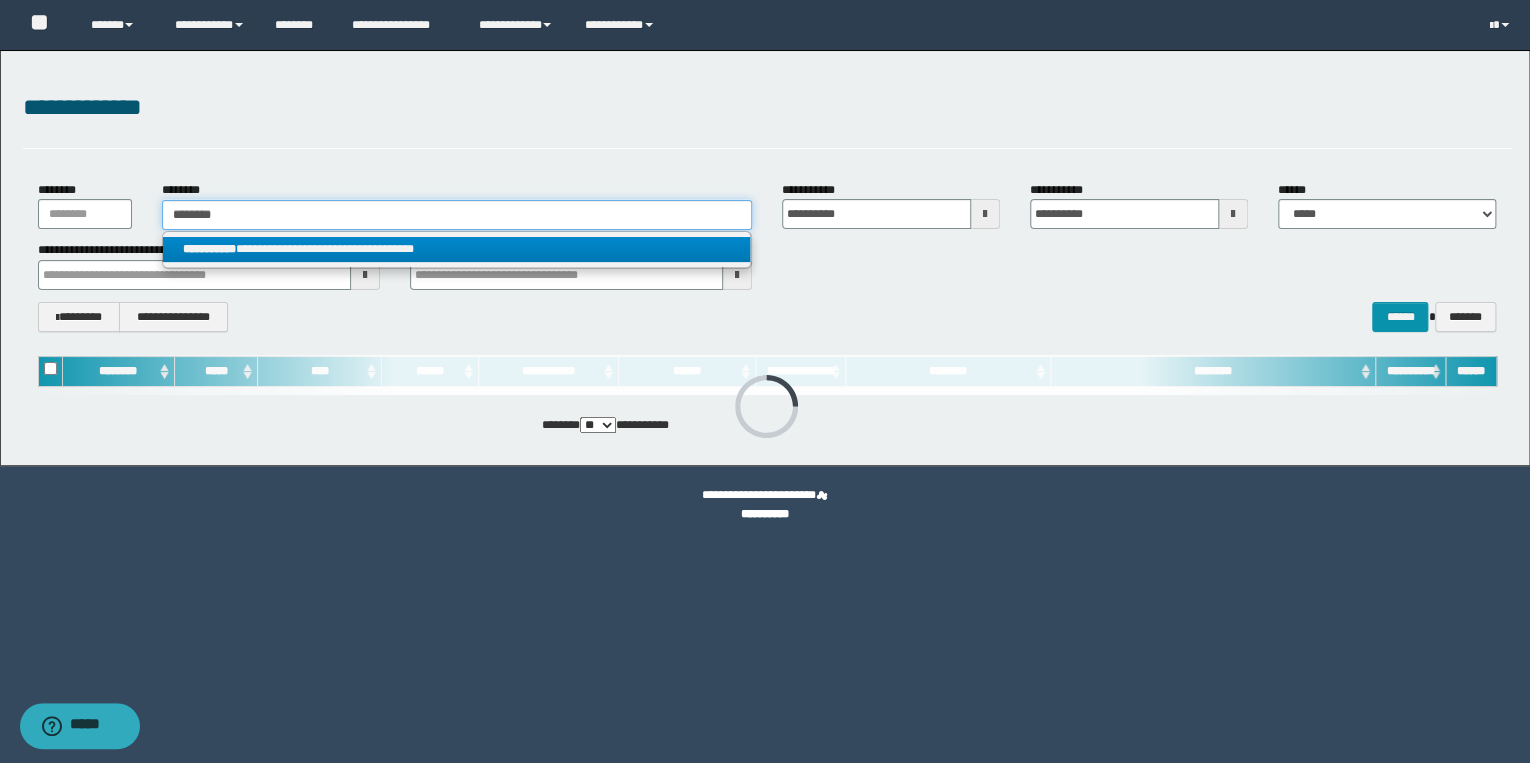 type 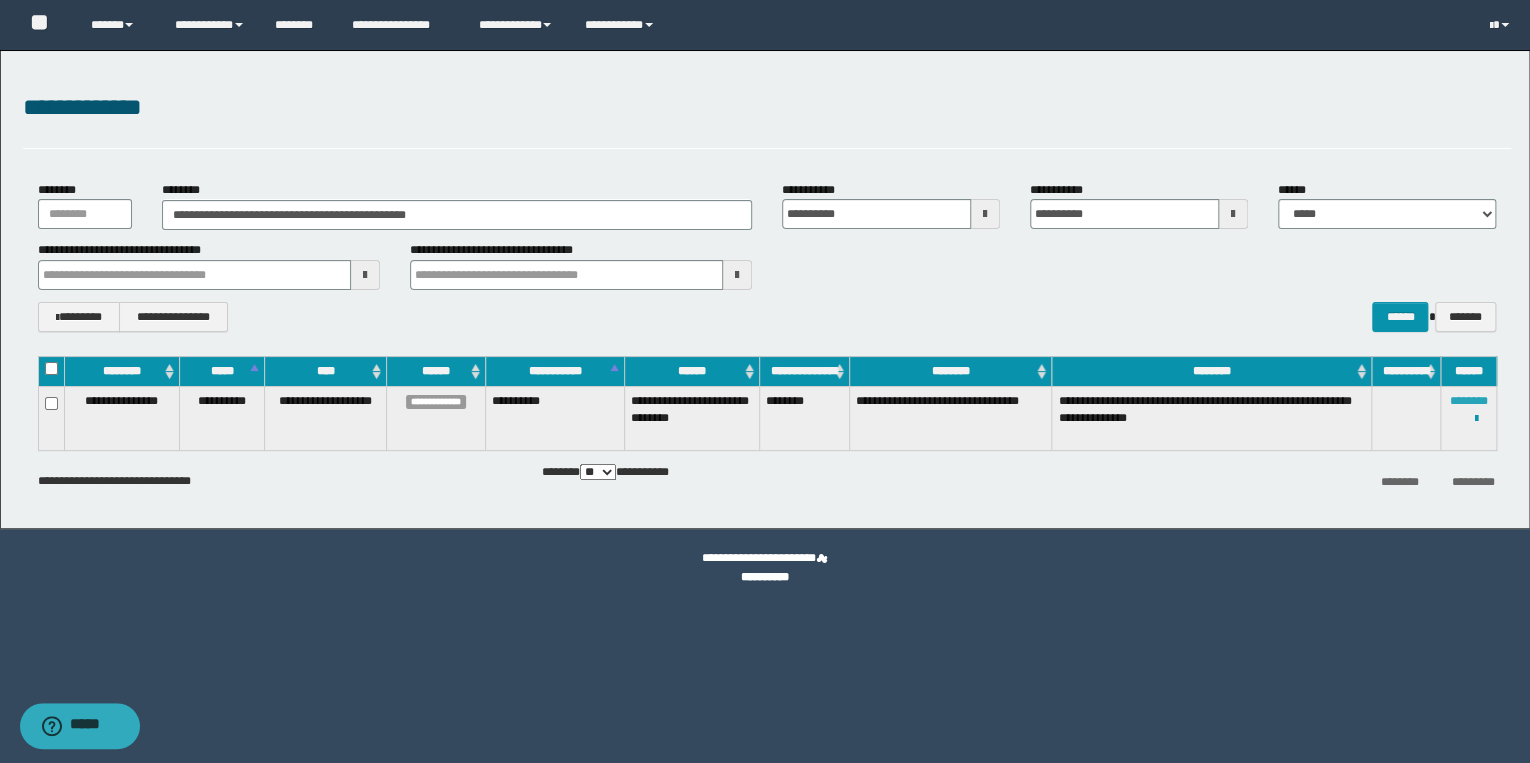 click on "********" at bounding box center (1469, 401) 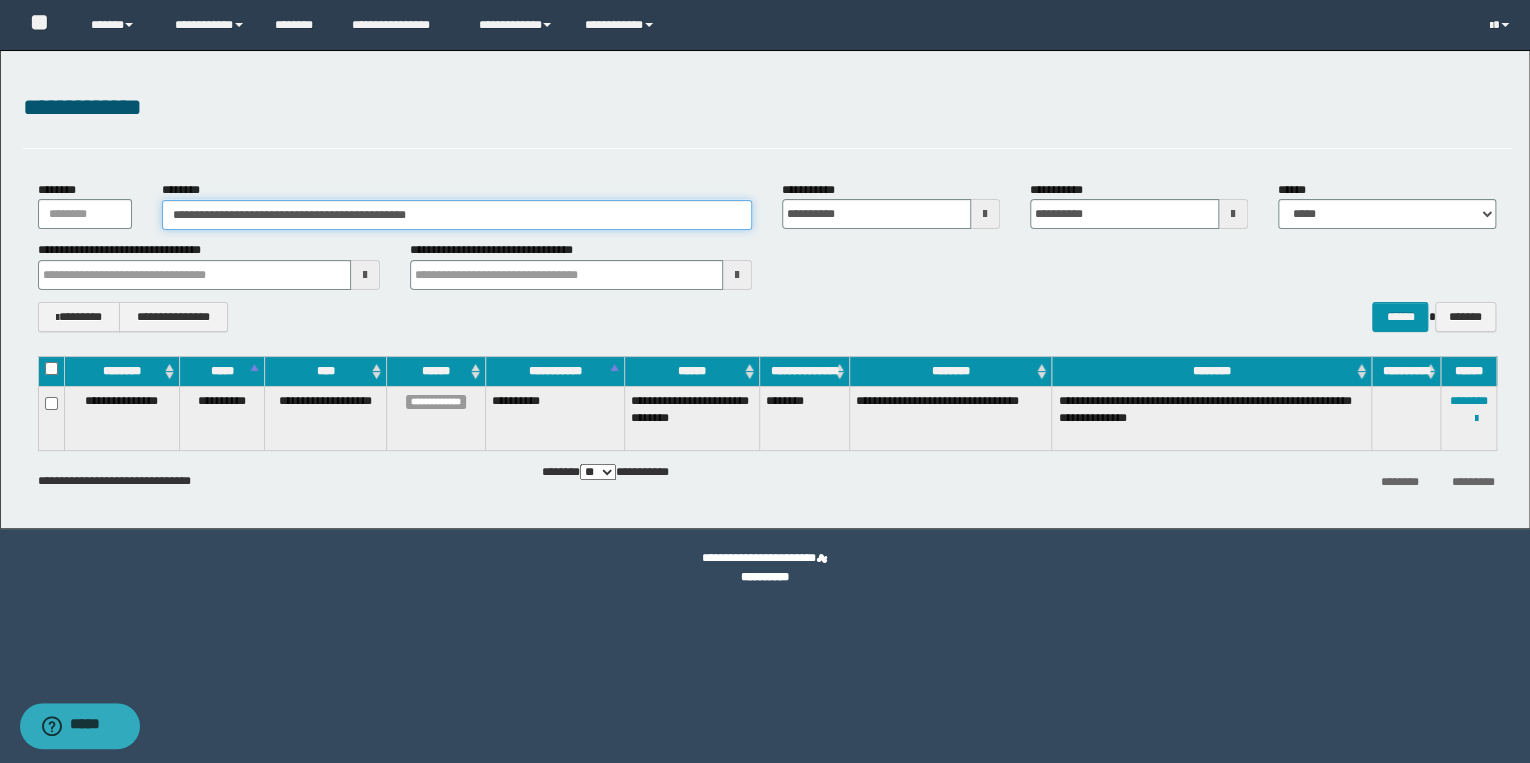 drag, startPoint x: 484, startPoint y: 224, endPoint x: 94, endPoint y: 220, distance: 390.0205 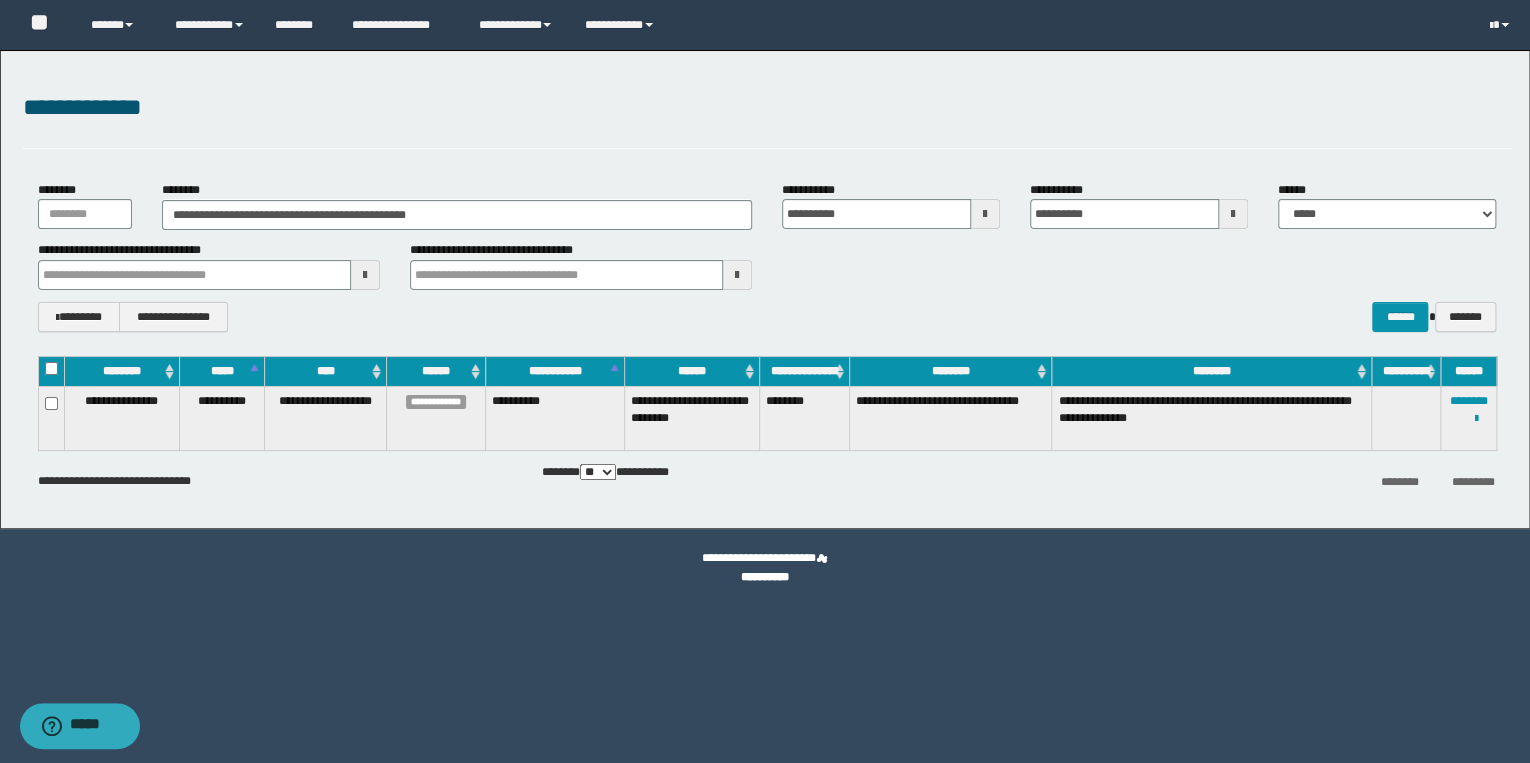 click on "**********" at bounding box center [767, 256] 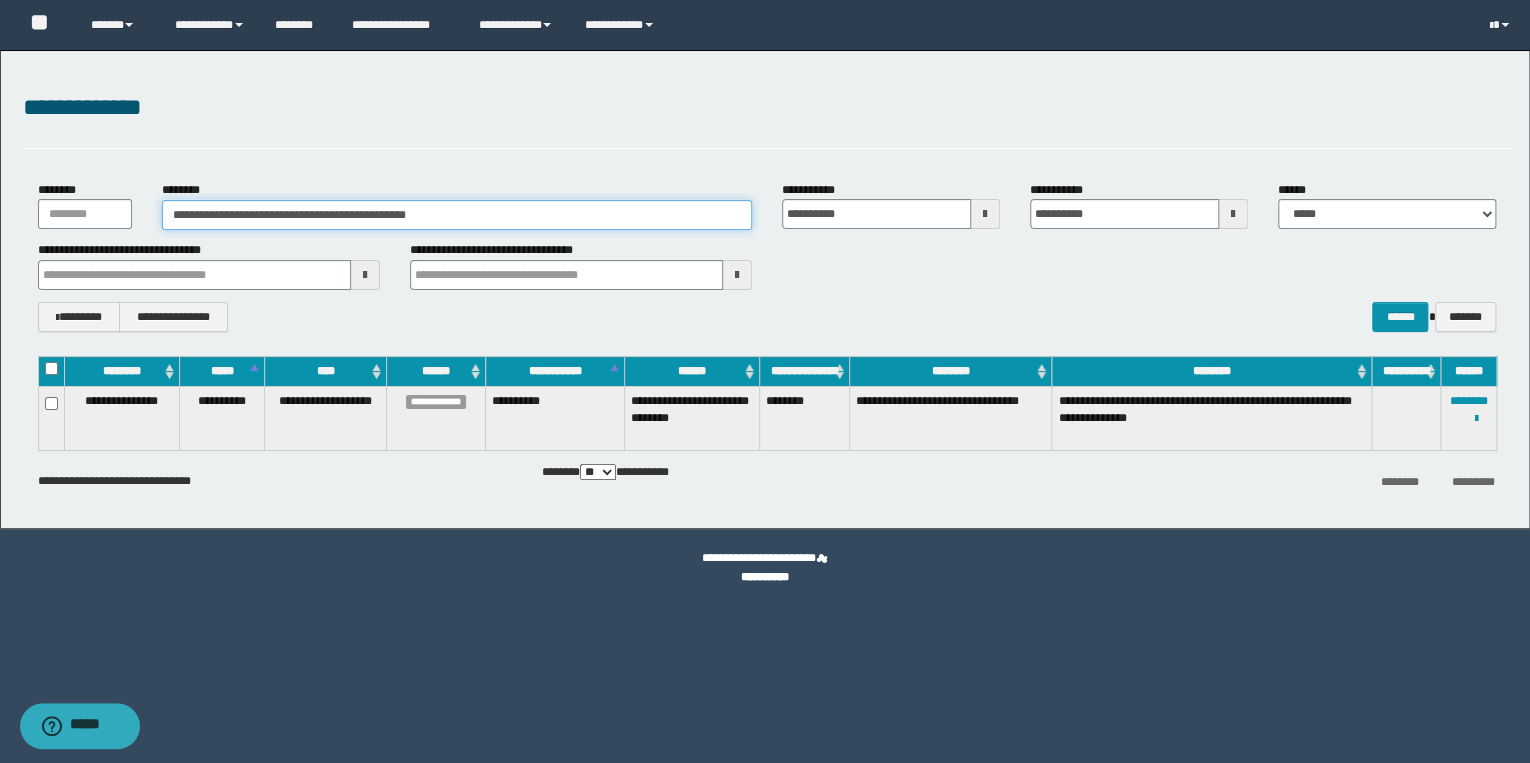 drag, startPoint x: 464, startPoint y: 209, endPoint x: 25, endPoint y: 221, distance: 439.16397 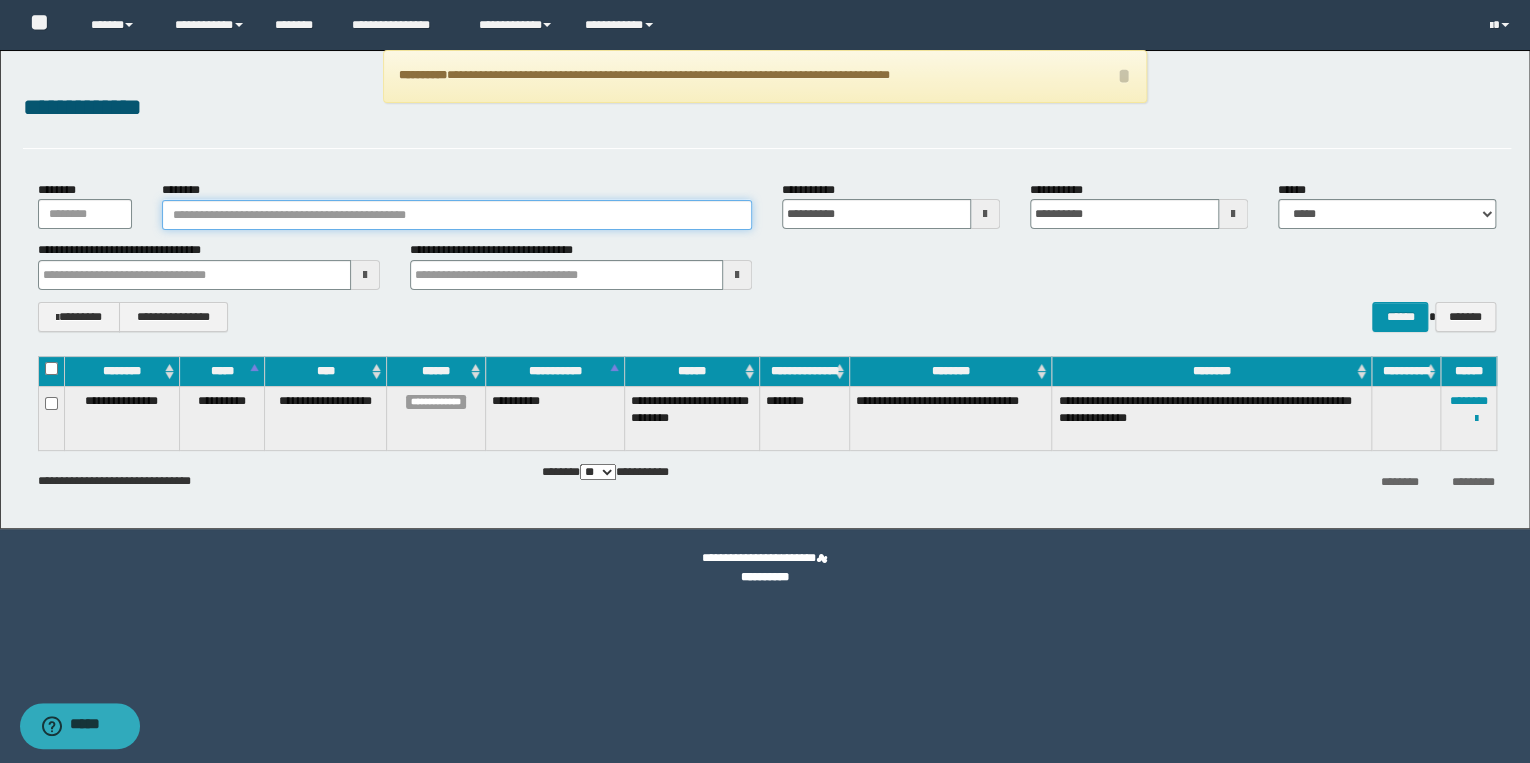 click on "********" at bounding box center (457, 215) 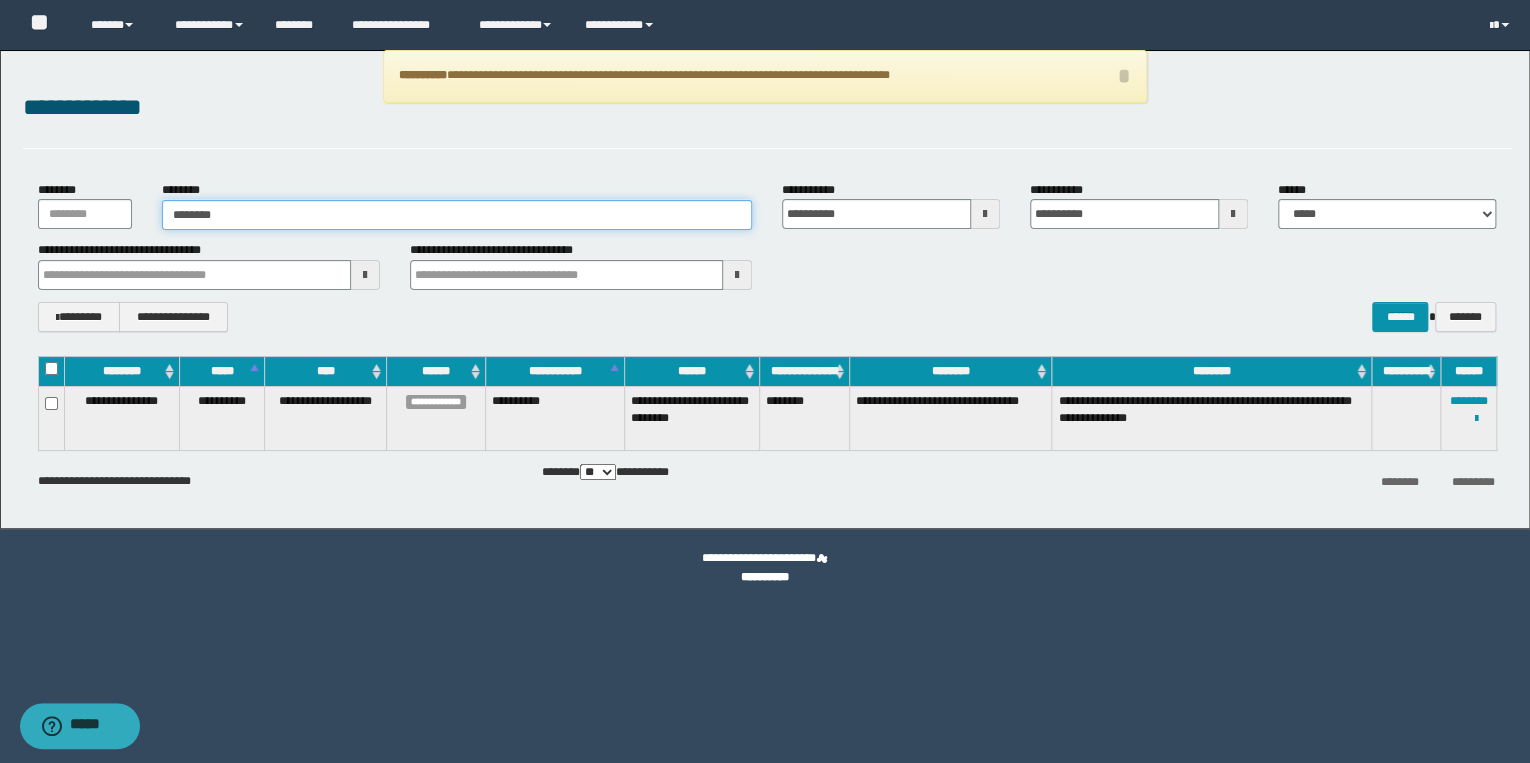 type on "********" 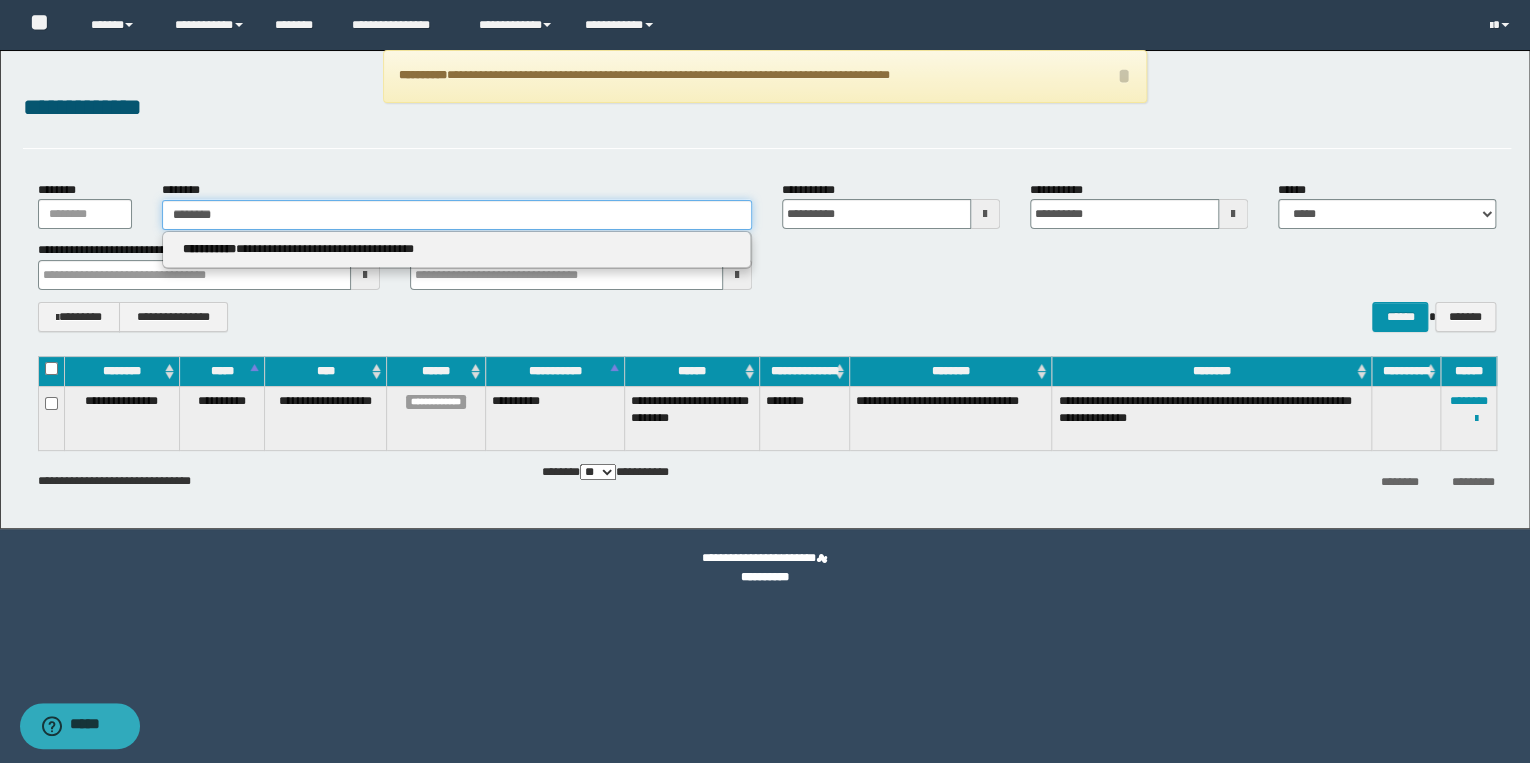 type on "********" 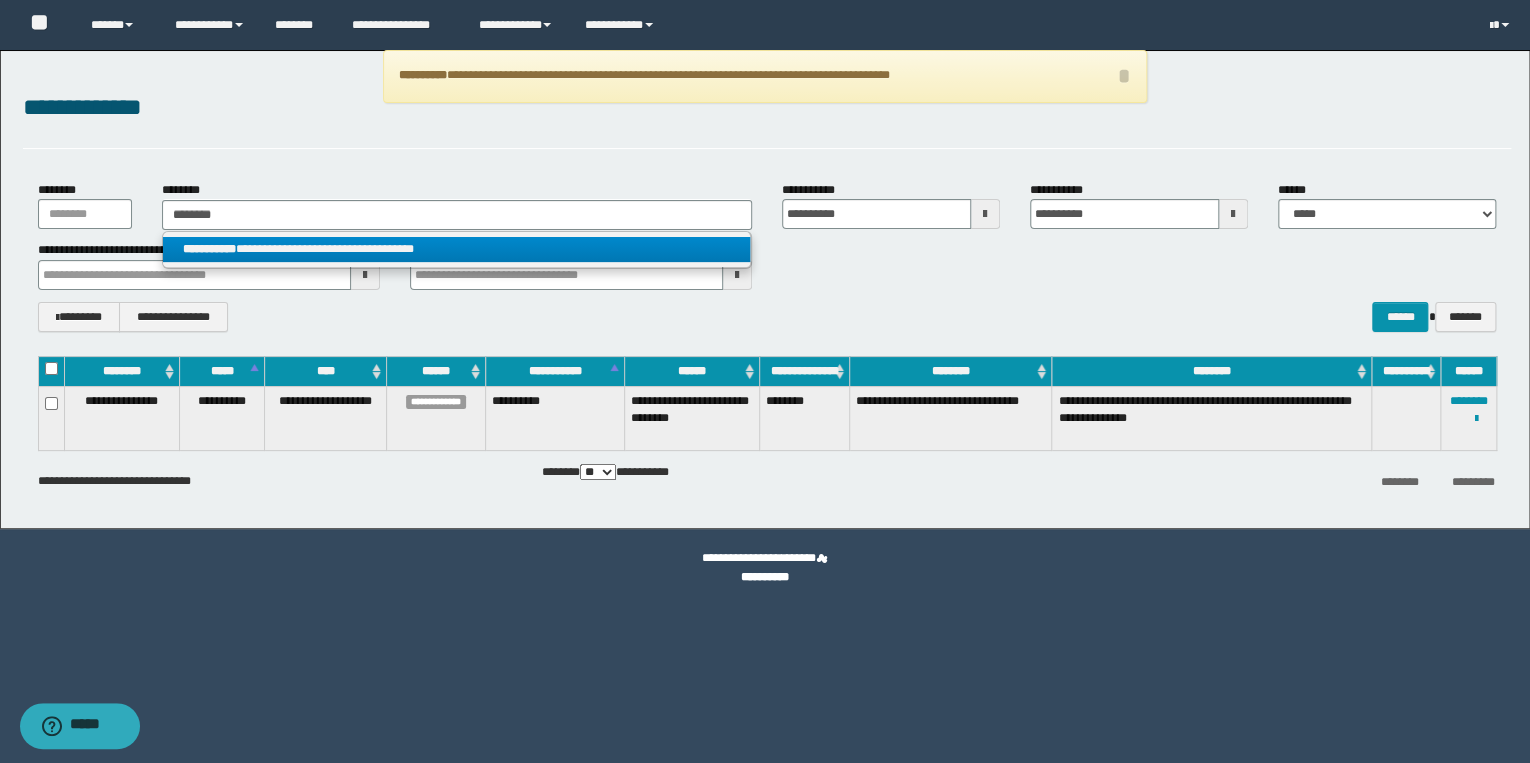 click on "**********" at bounding box center (457, 249) 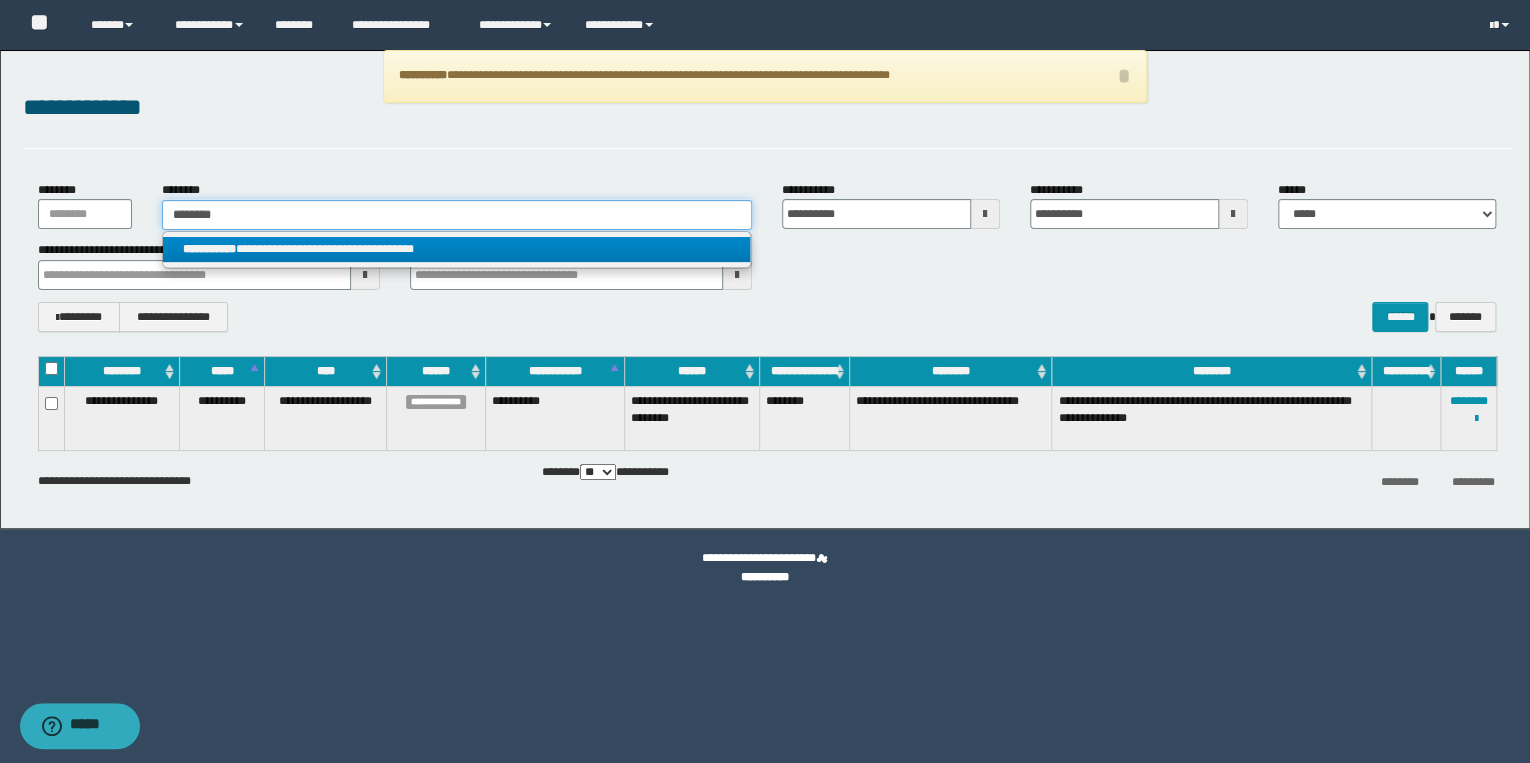 type 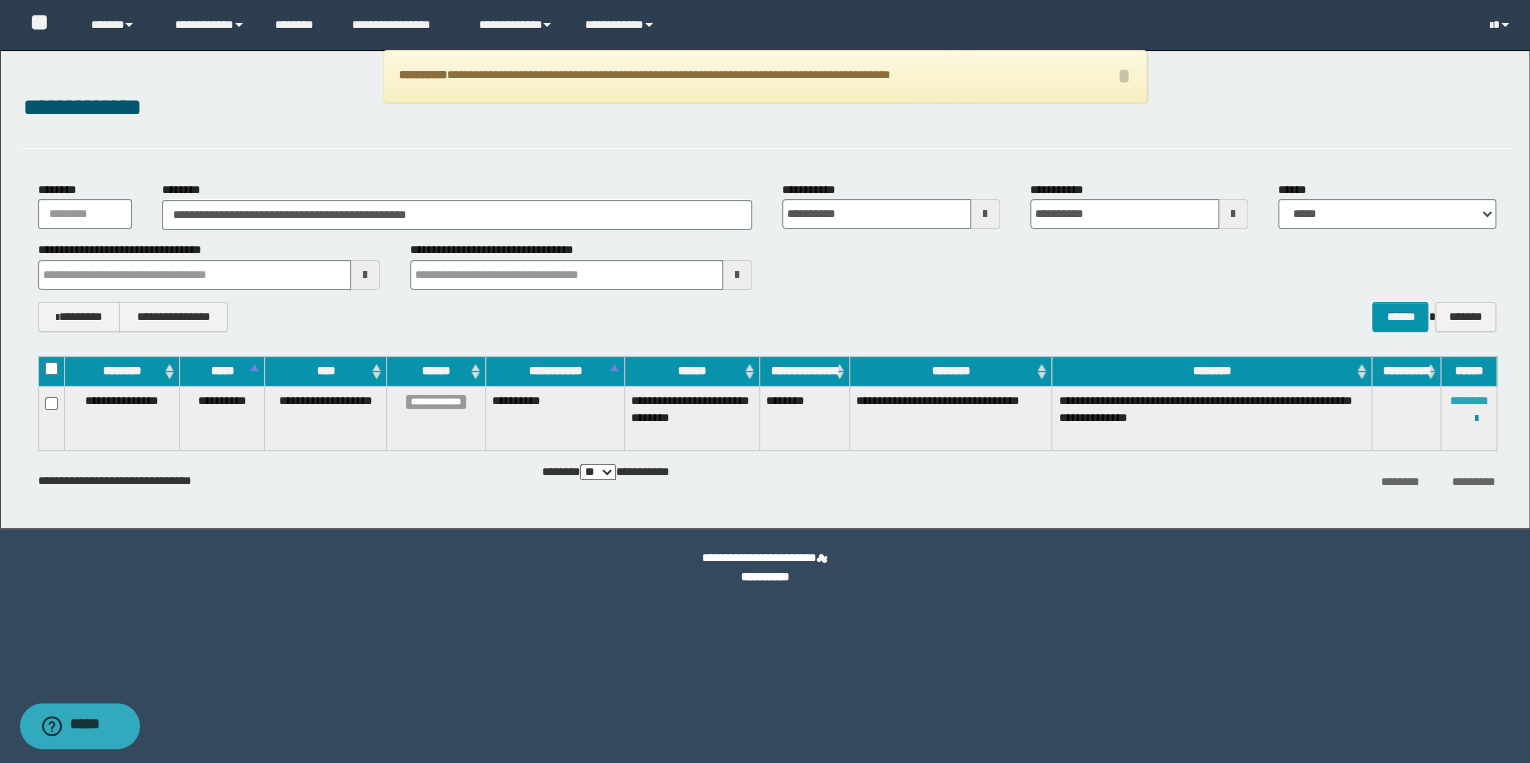 click on "********" at bounding box center (1469, 401) 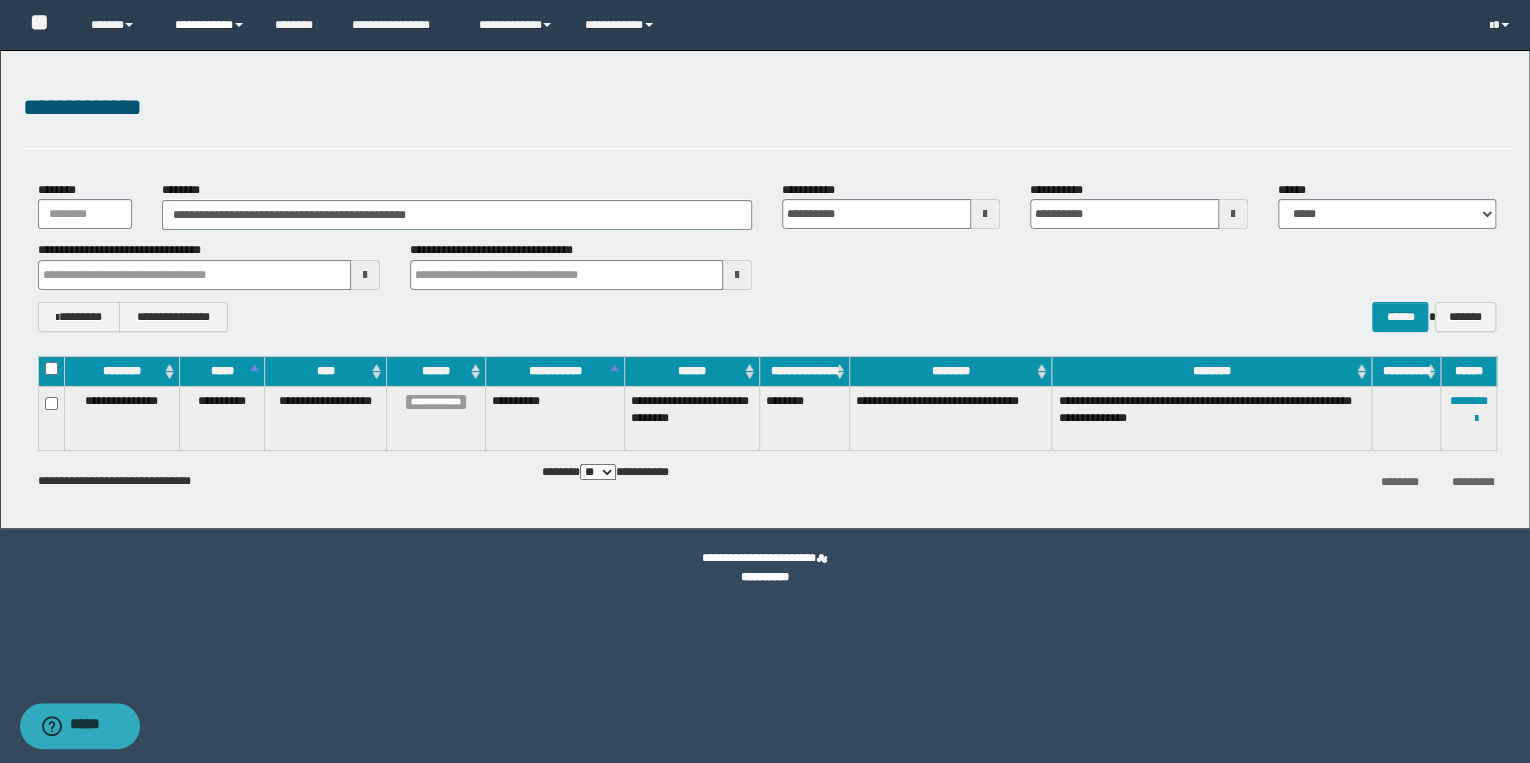 click on "**********" at bounding box center (210, 25) 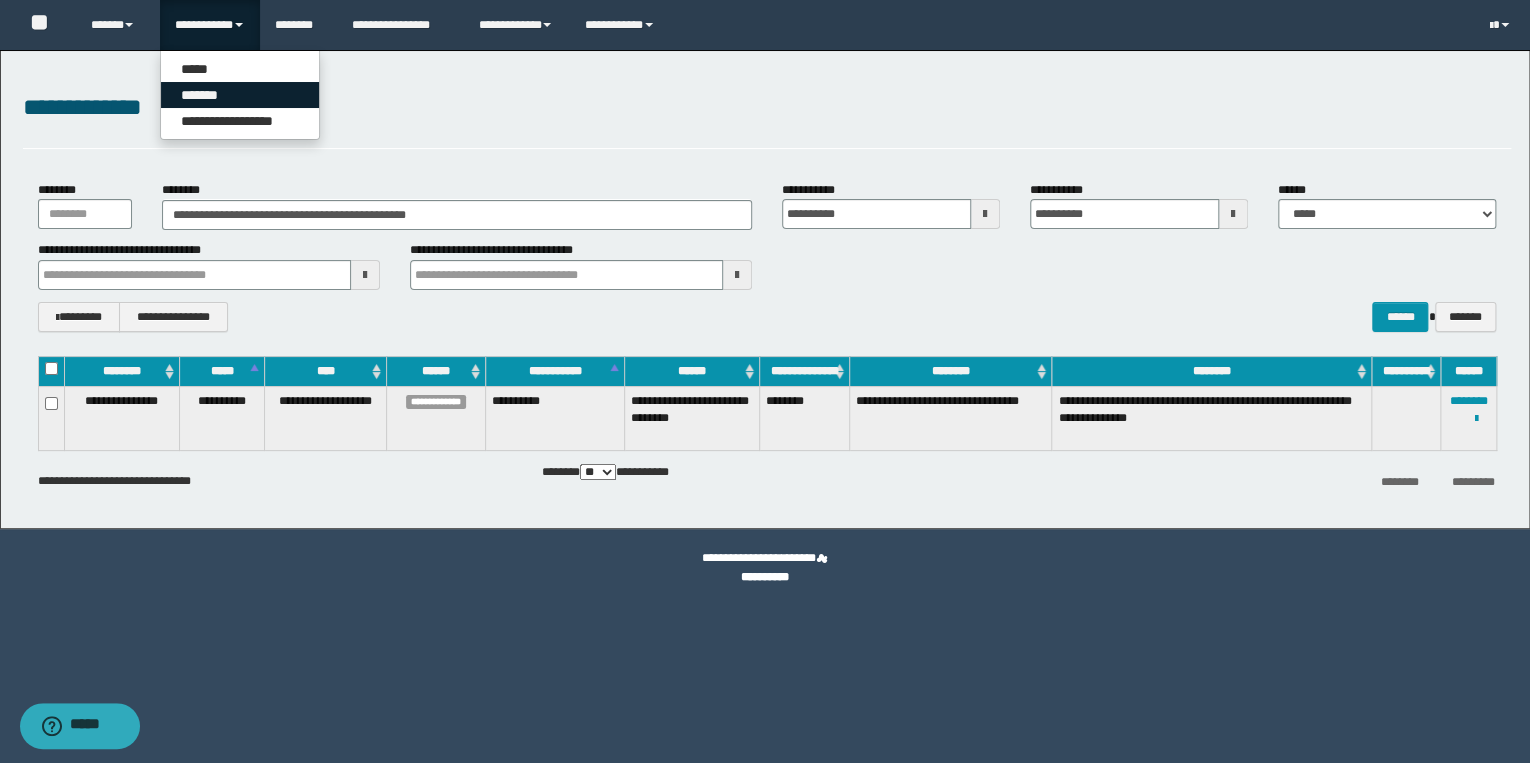 click on "*******" at bounding box center [240, 95] 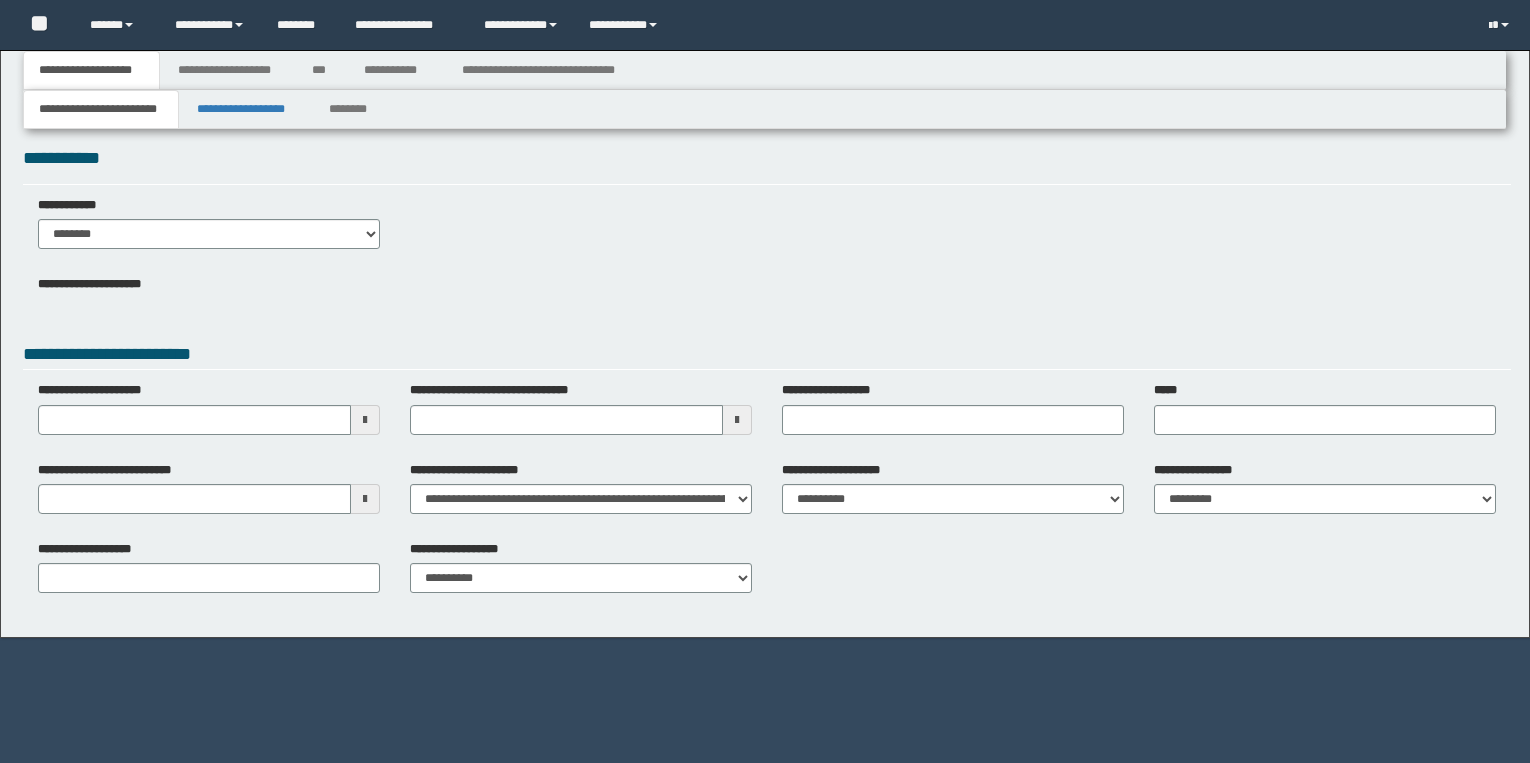 scroll, scrollTop: 0, scrollLeft: 0, axis: both 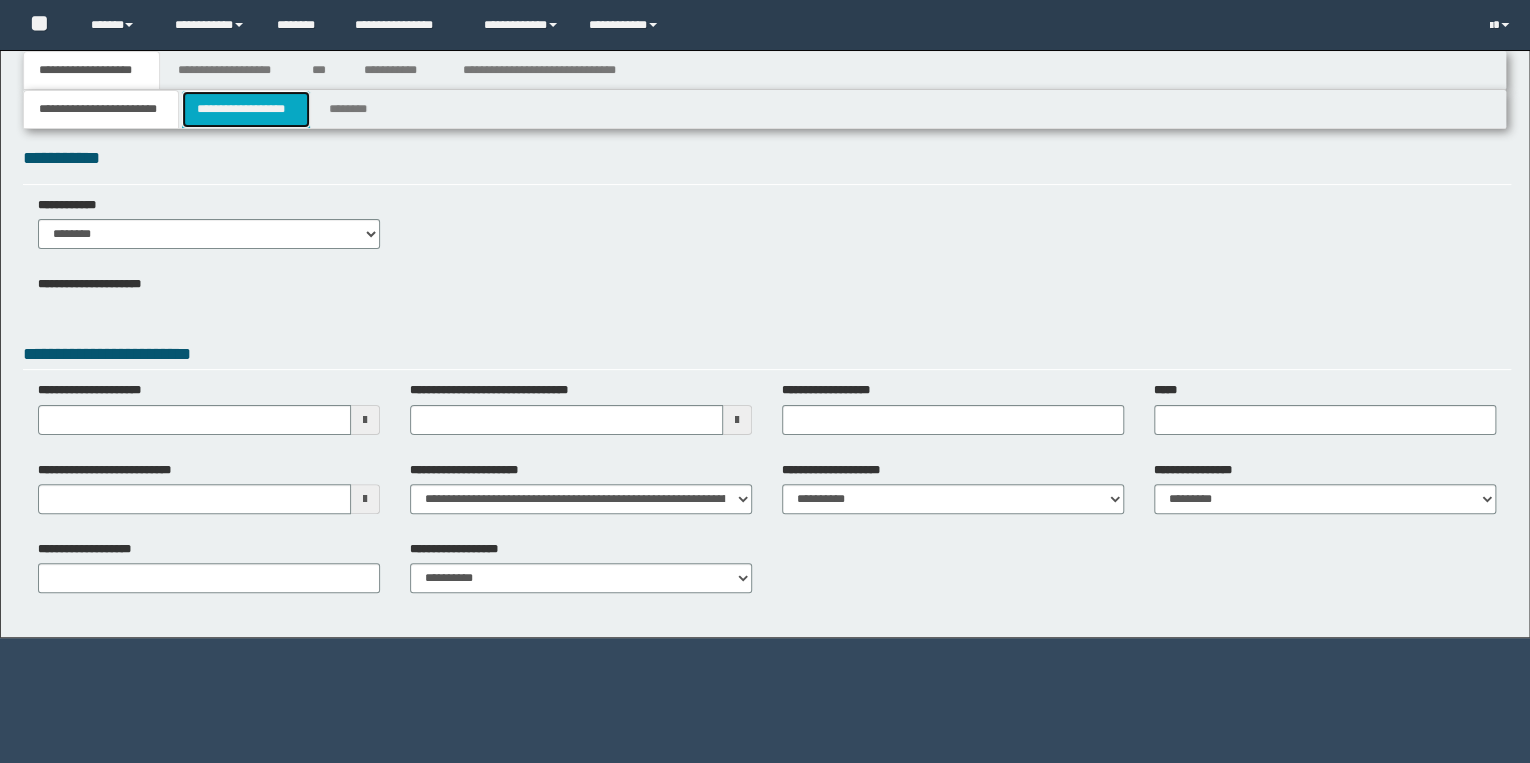 click on "**********" at bounding box center [246, 109] 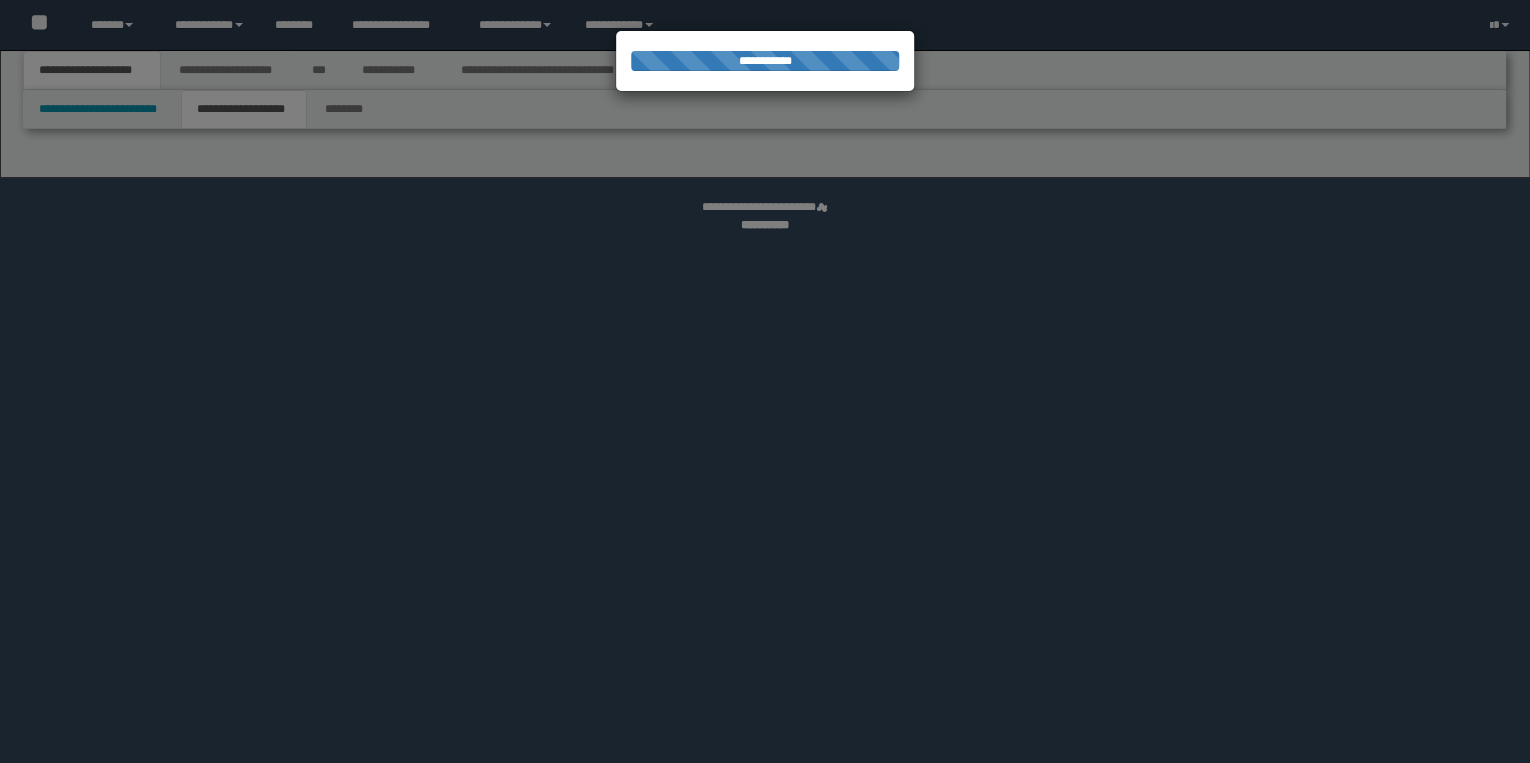 scroll, scrollTop: 0, scrollLeft: 0, axis: both 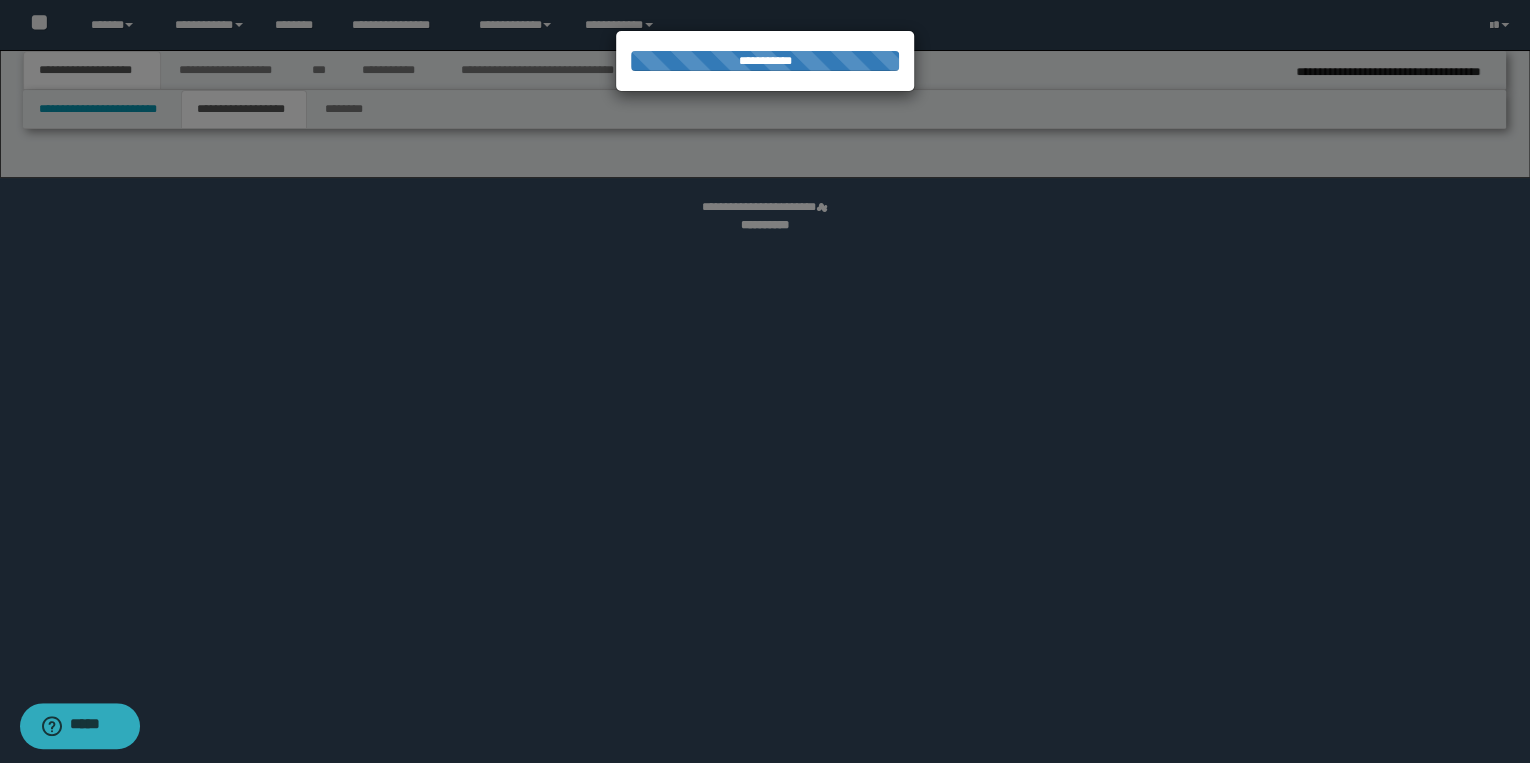 click at bounding box center [765, 381] 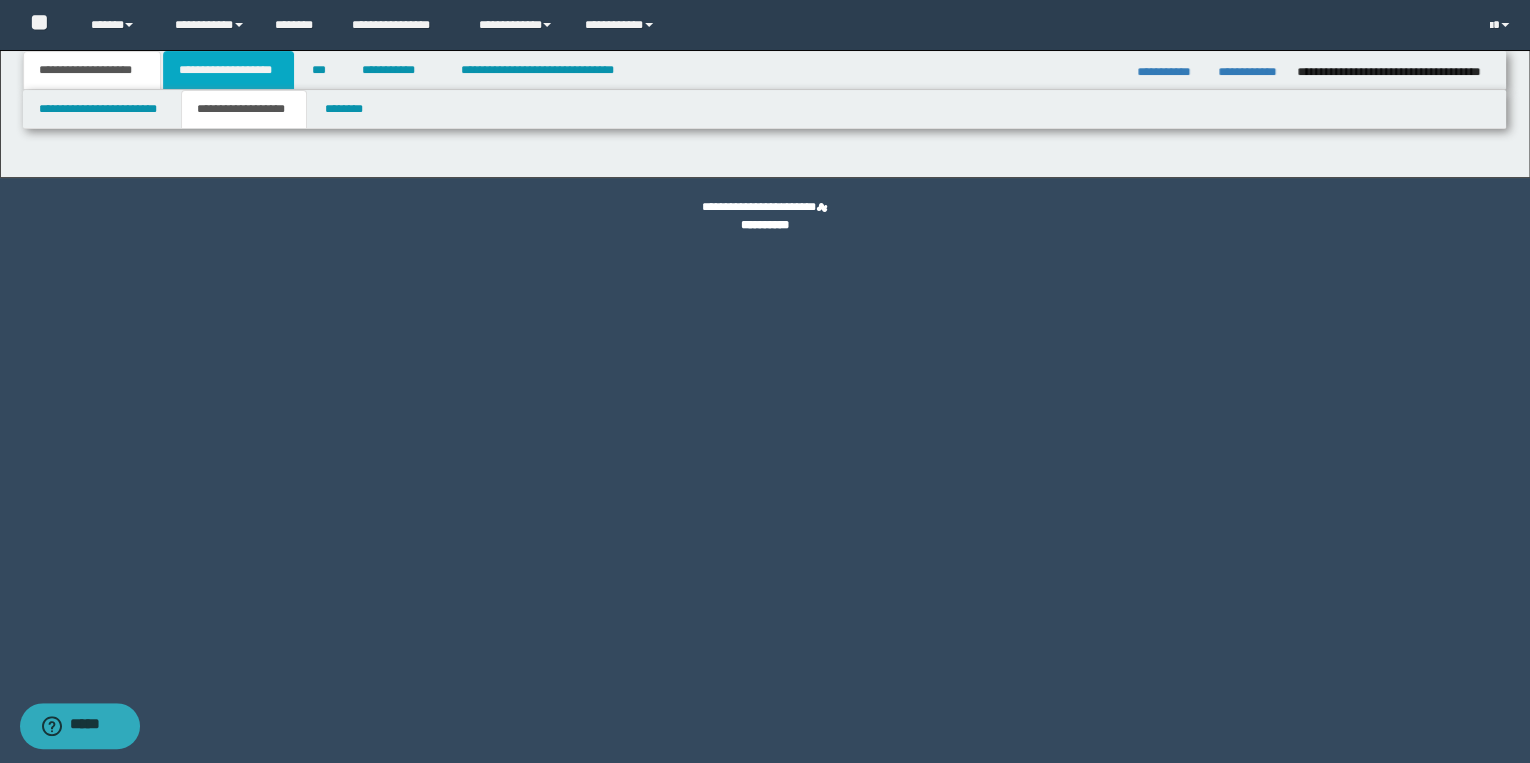 click on "**********" at bounding box center (228, 70) 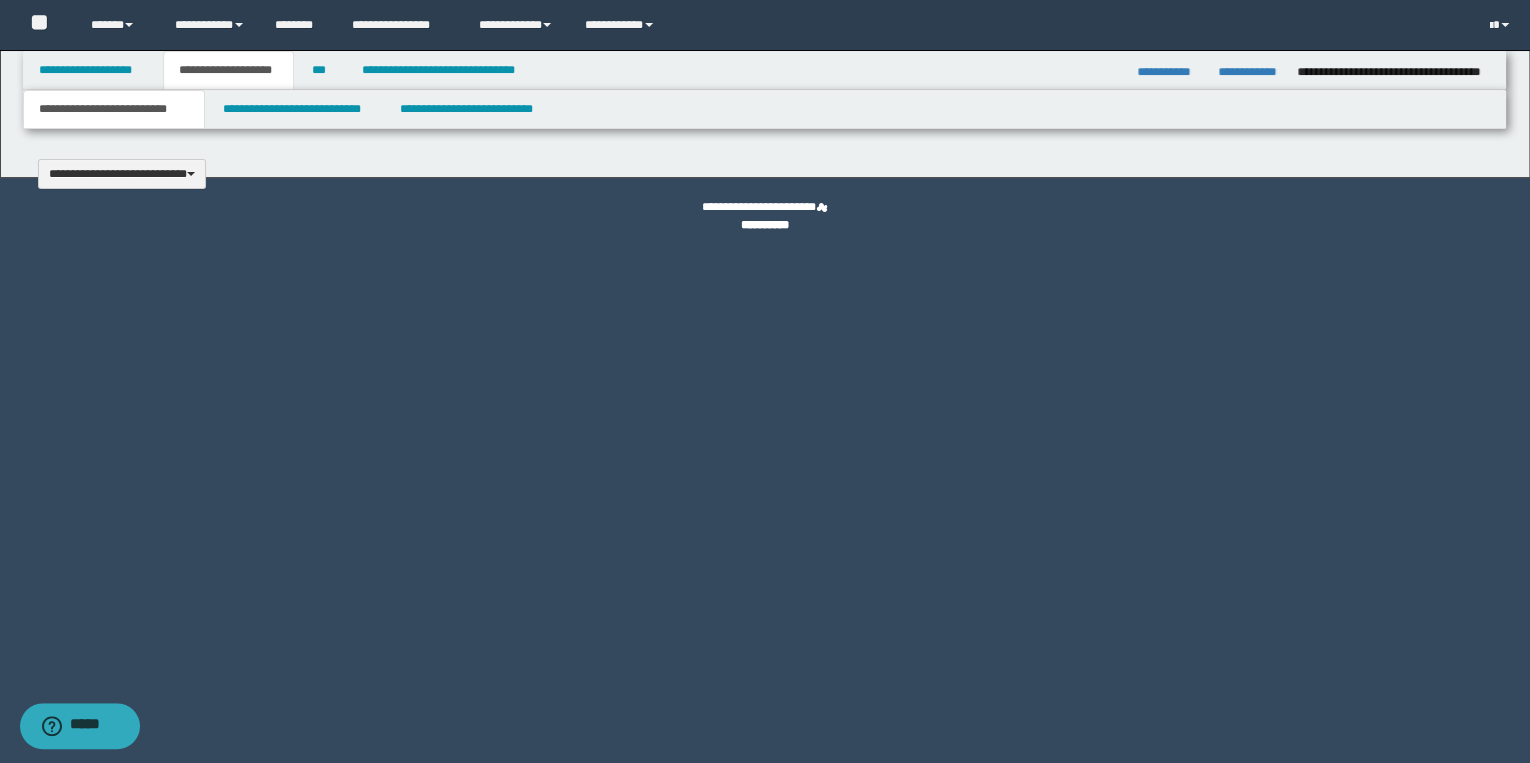 type 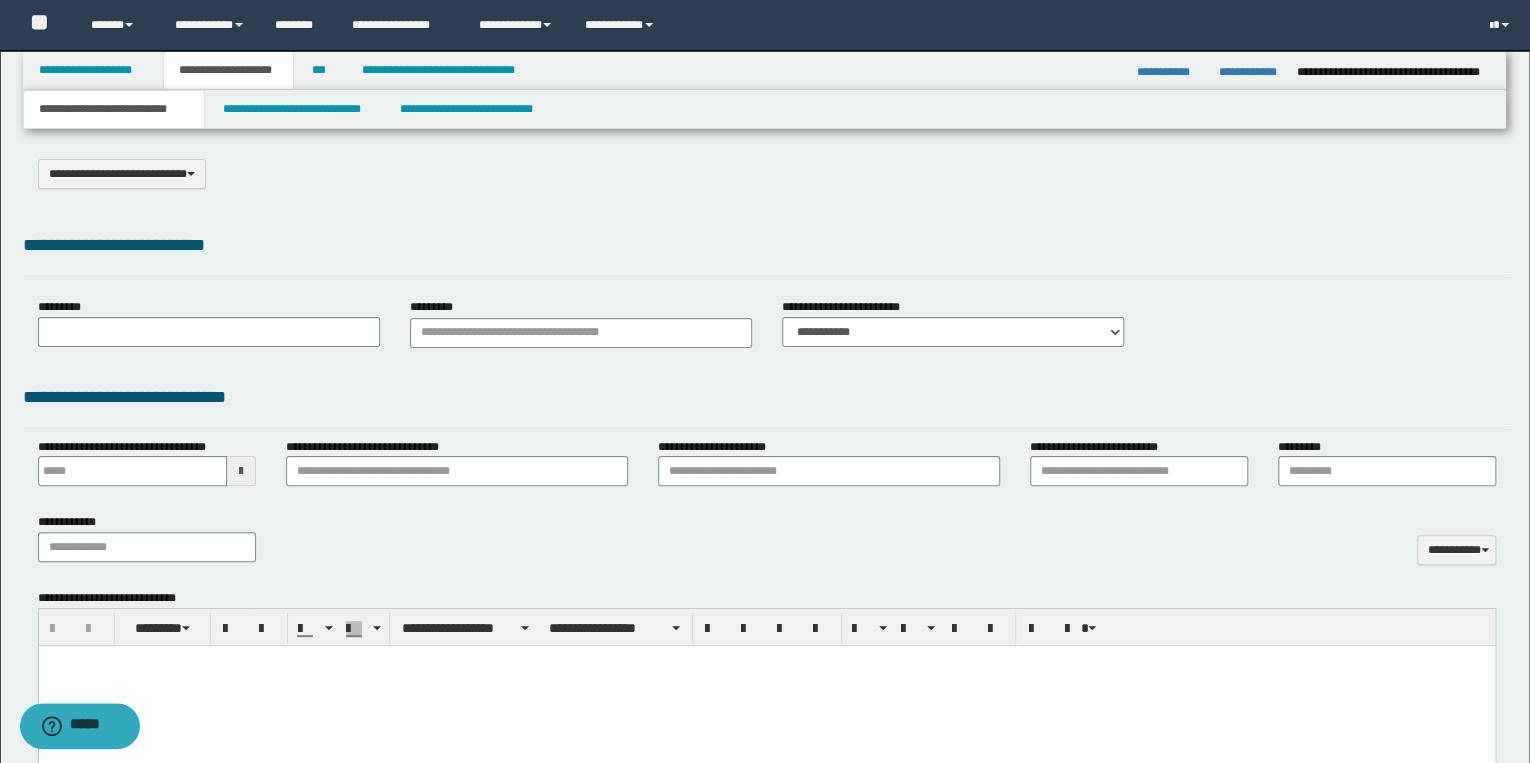 type on "**********" 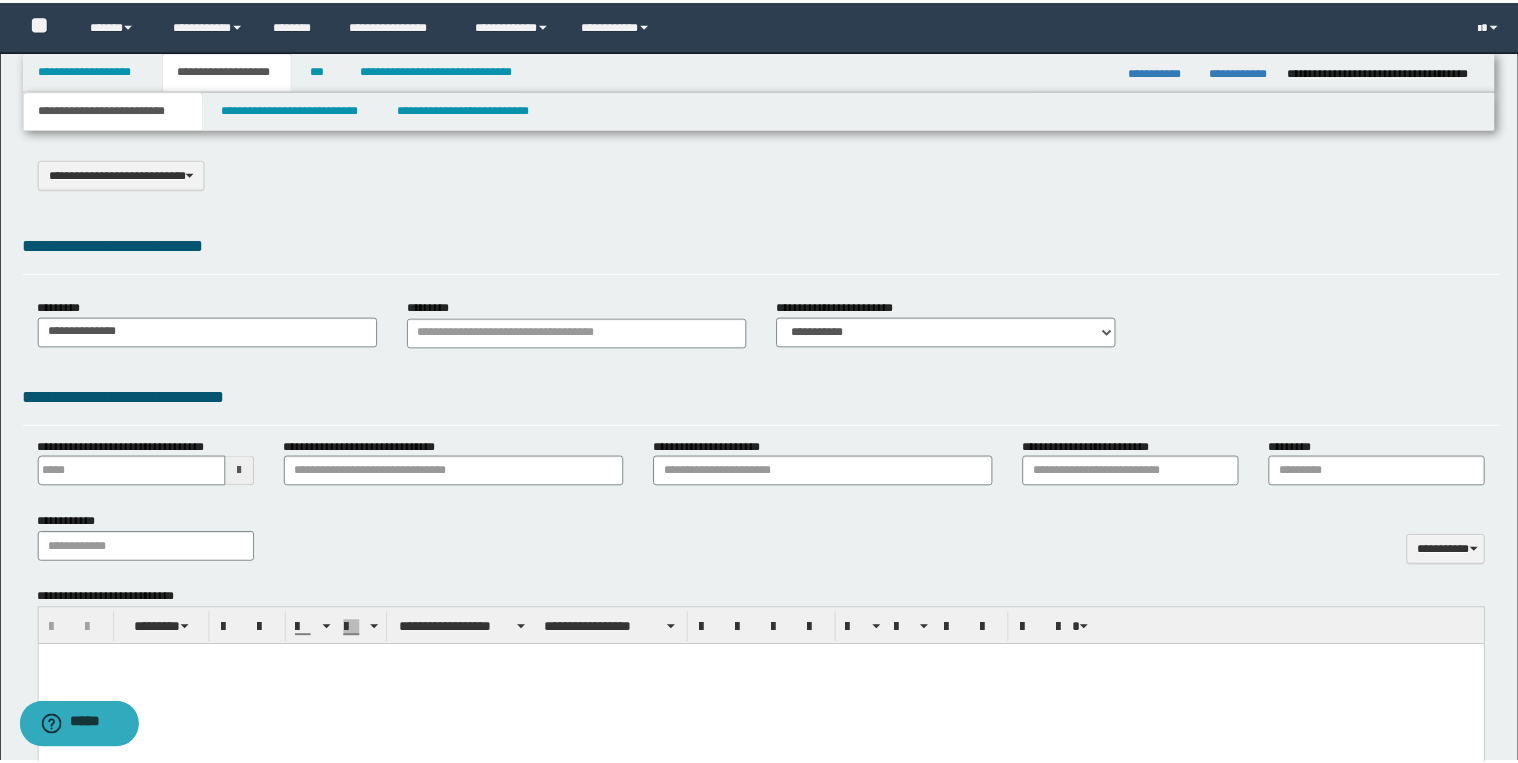 scroll, scrollTop: 0, scrollLeft: 0, axis: both 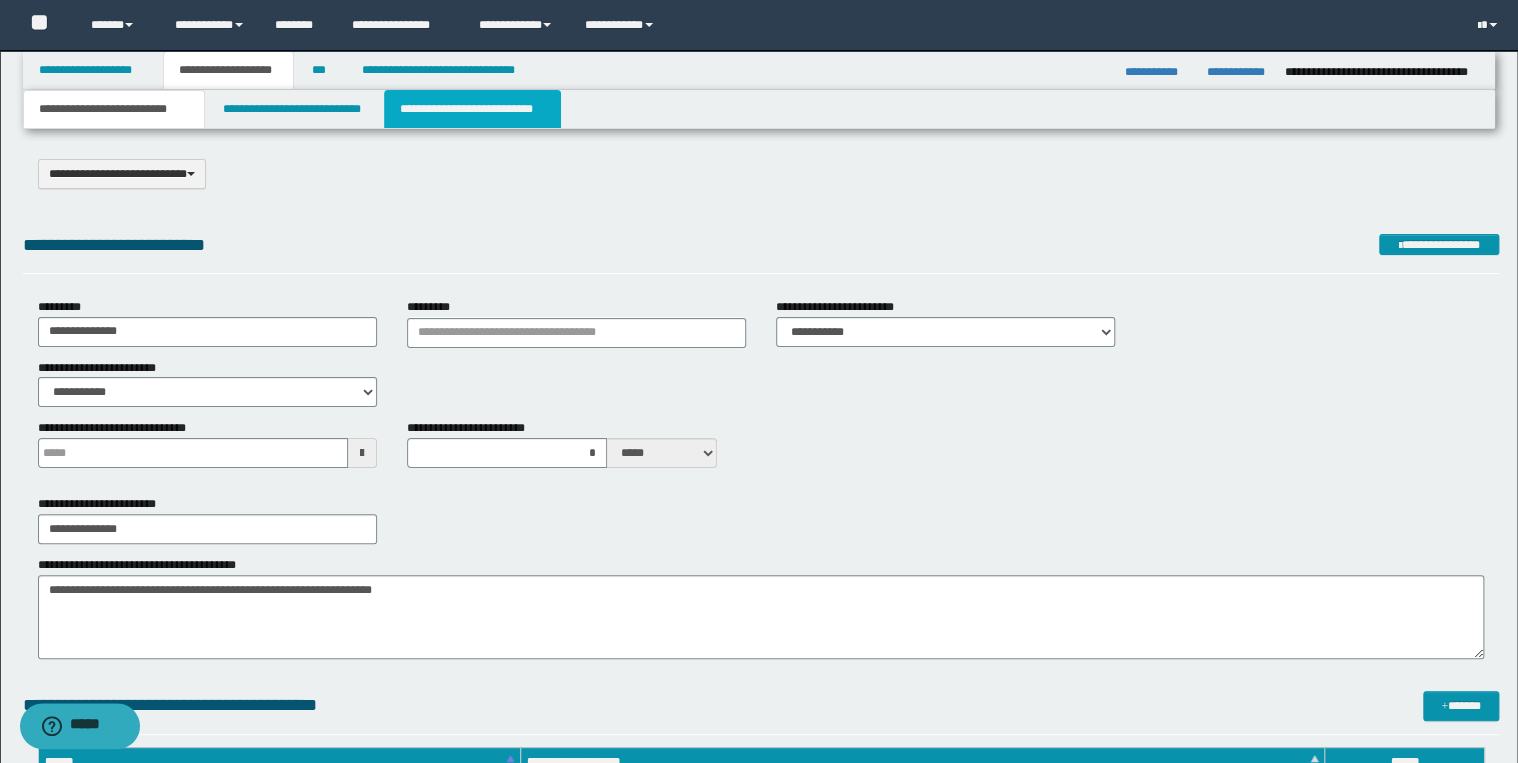 click on "**********" at bounding box center [472, 109] 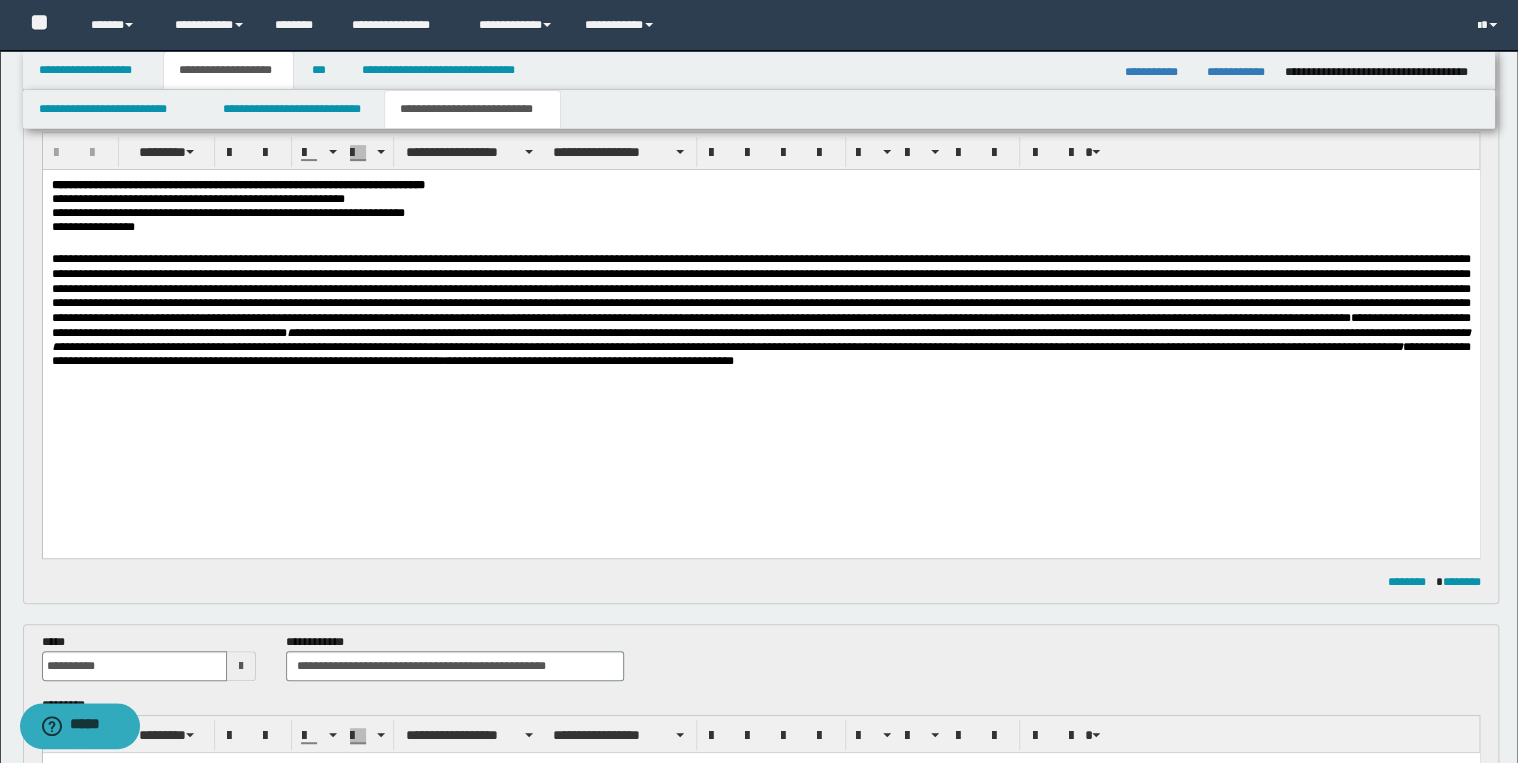 scroll, scrollTop: 80, scrollLeft: 0, axis: vertical 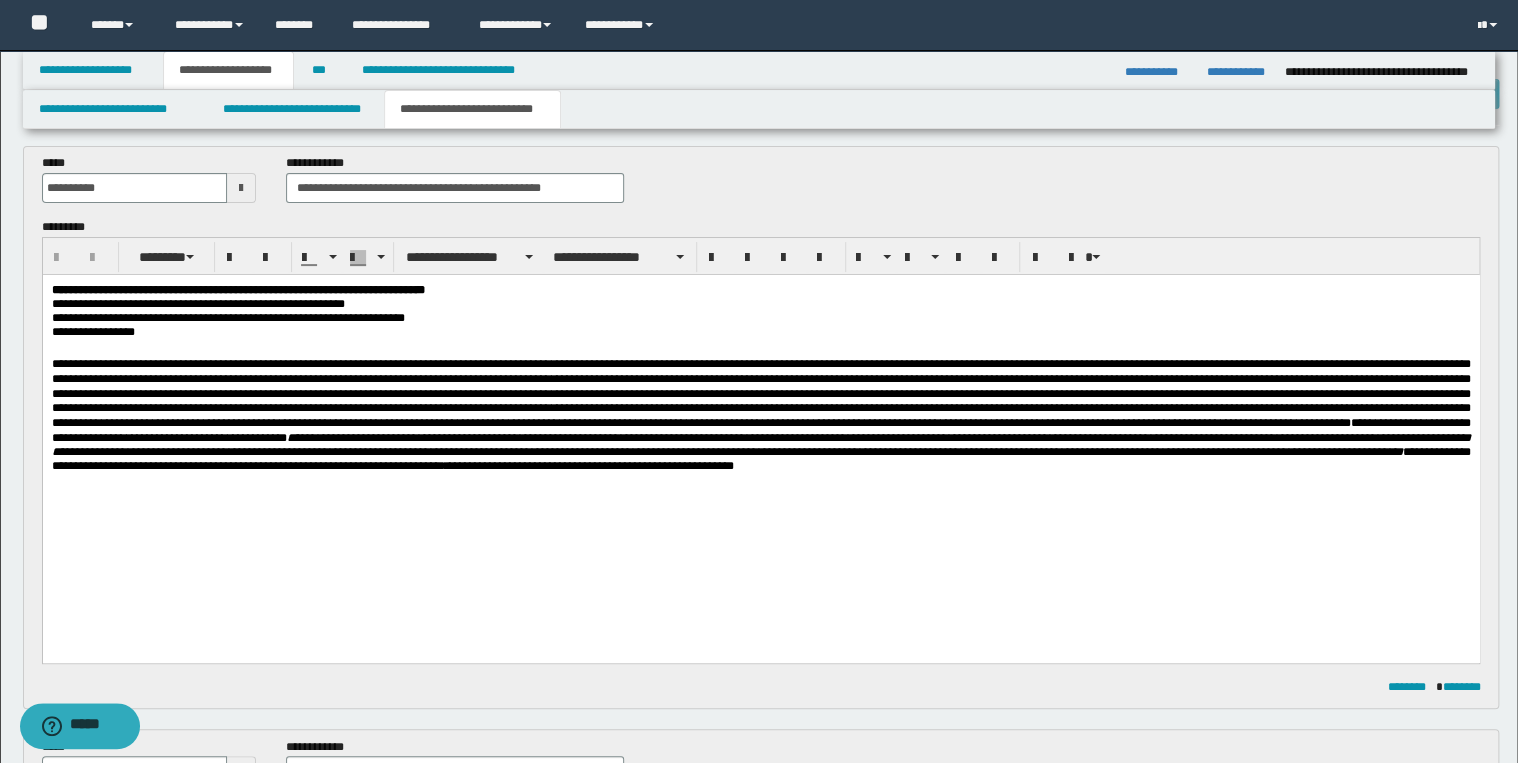click on "**********" at bounding box center (760, 425) 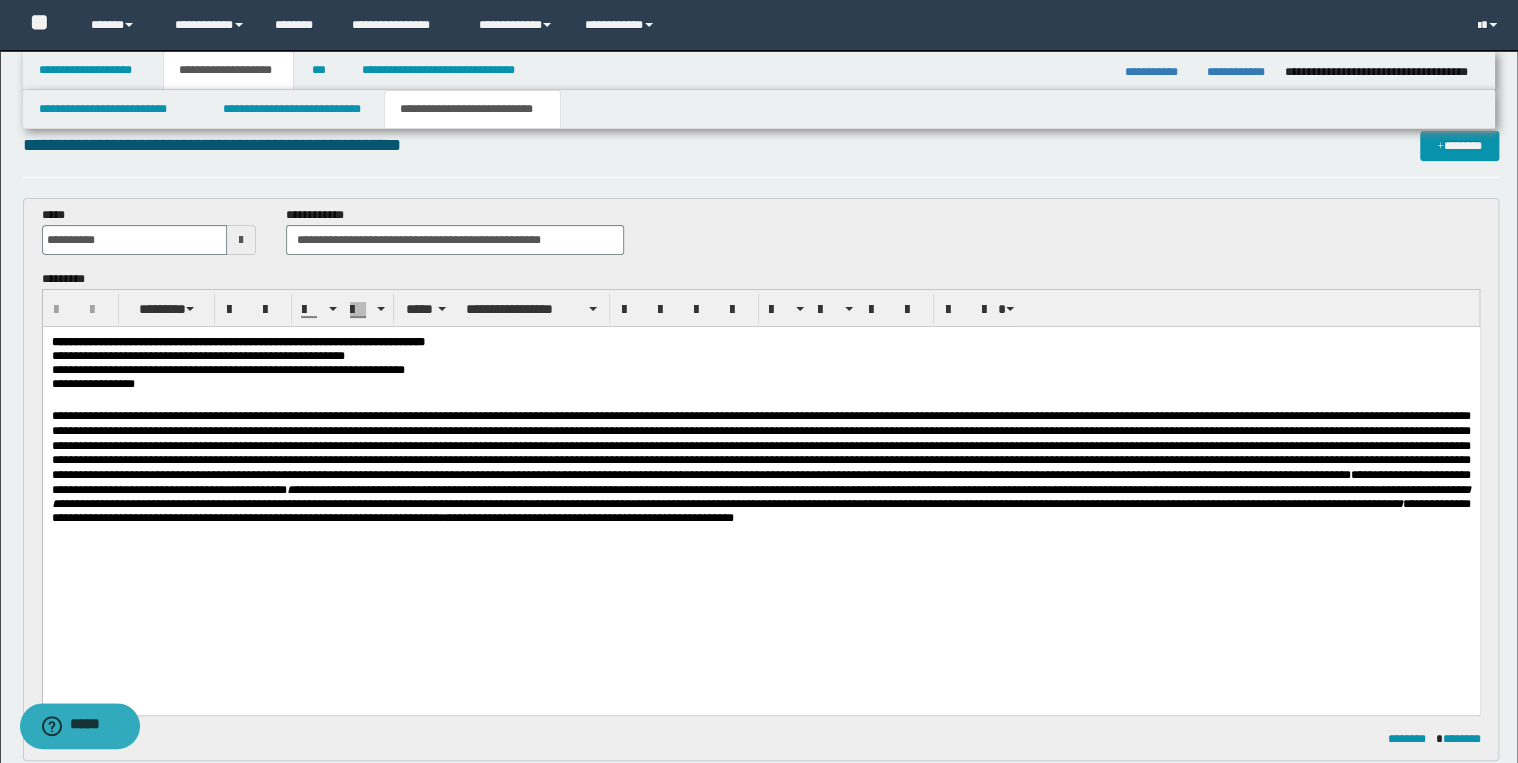 scroll, scrollTop: 0, scrollLeft: 0, axis: both 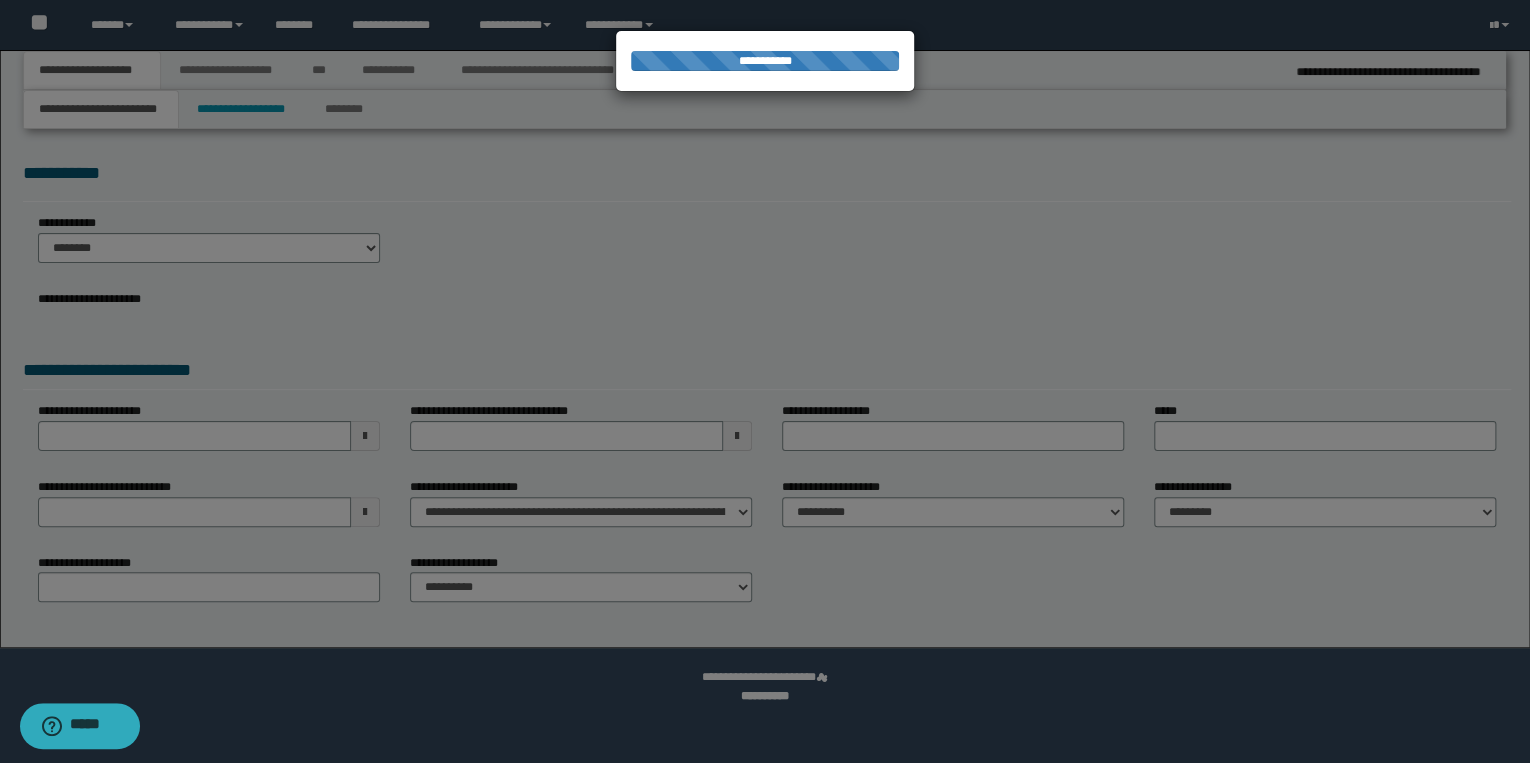 select on "**" 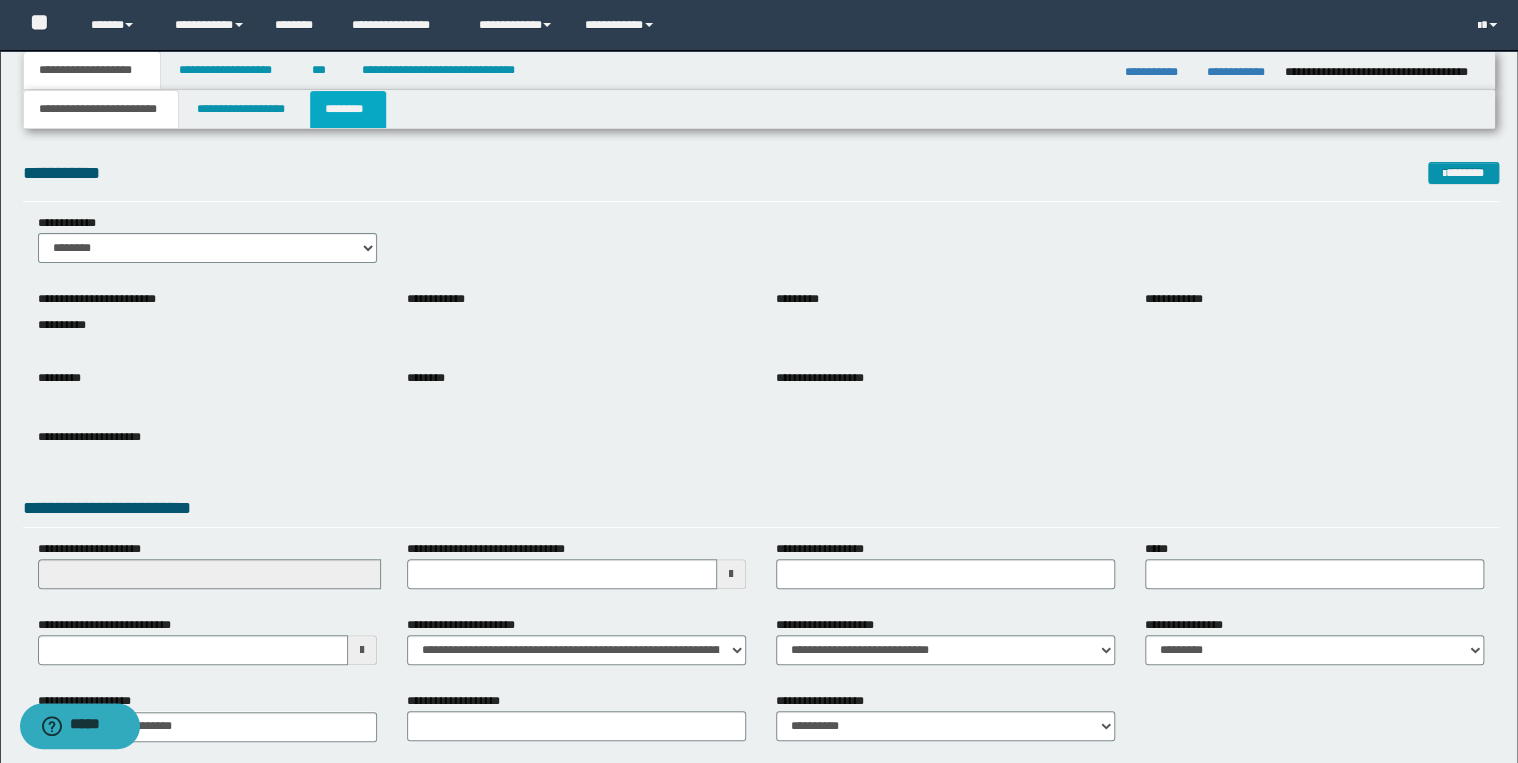 click on "********" at bounding box center (348, 109) 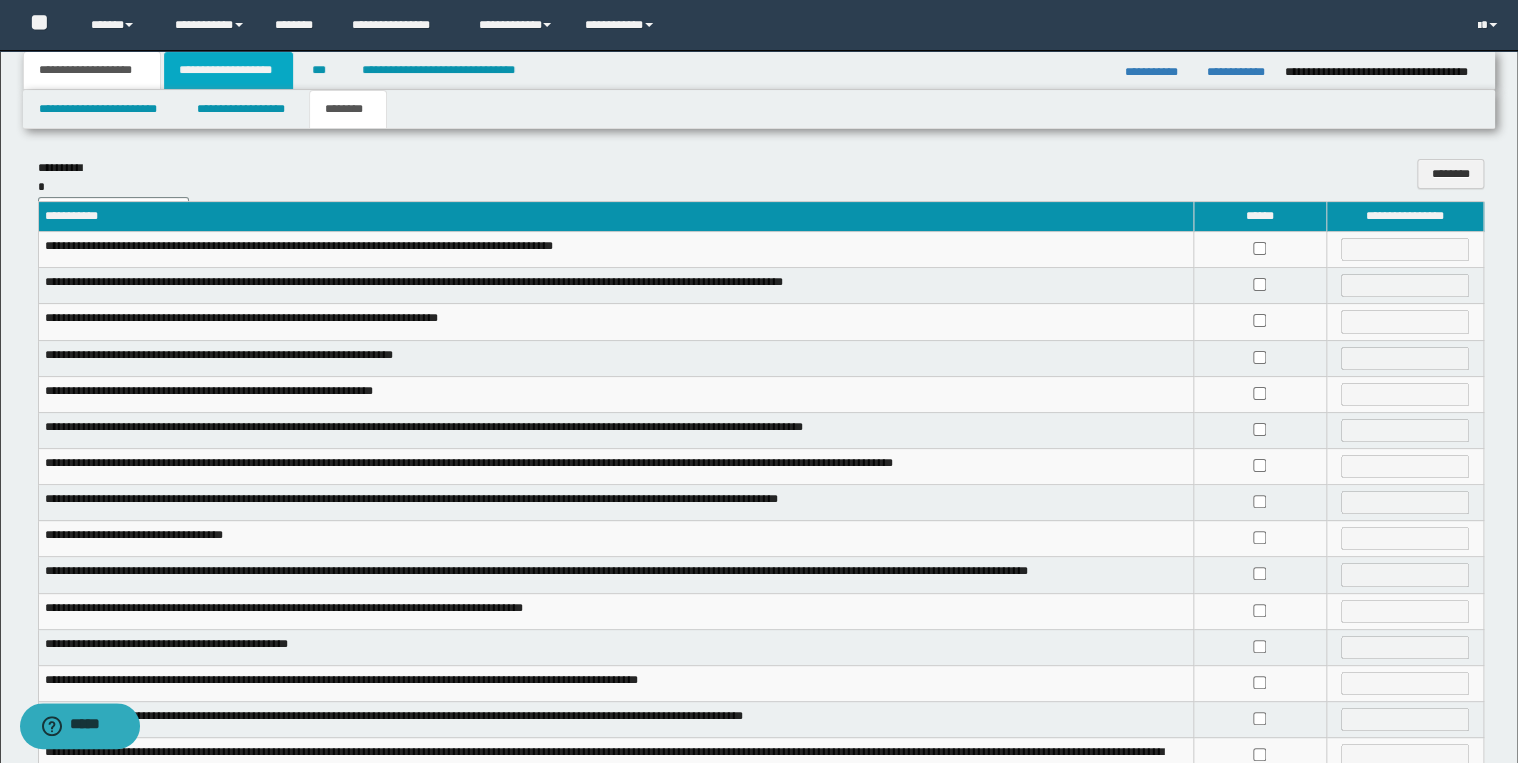 click on "**********" at bounding box center (228, 70) 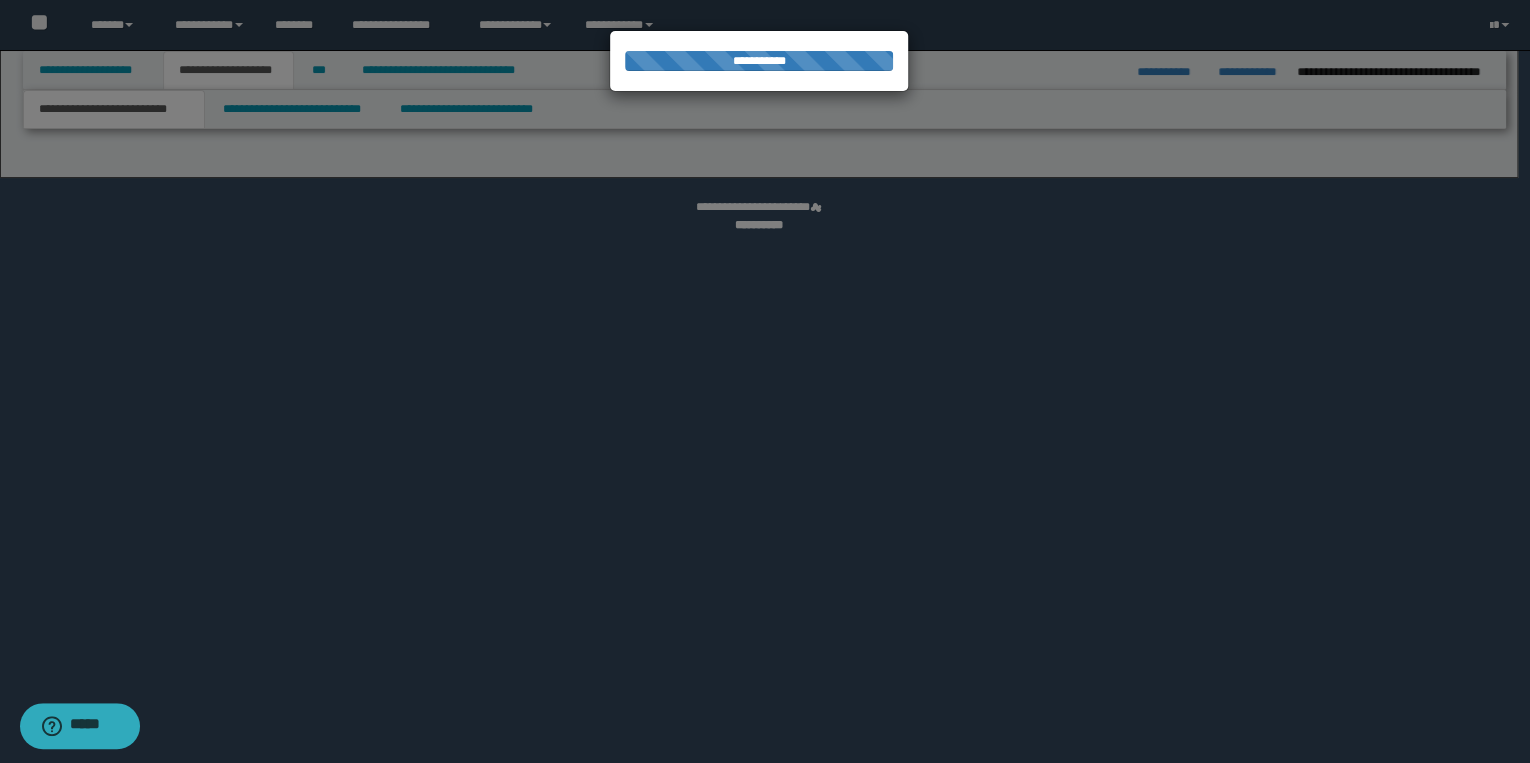 click at bounding box center [765, 381] 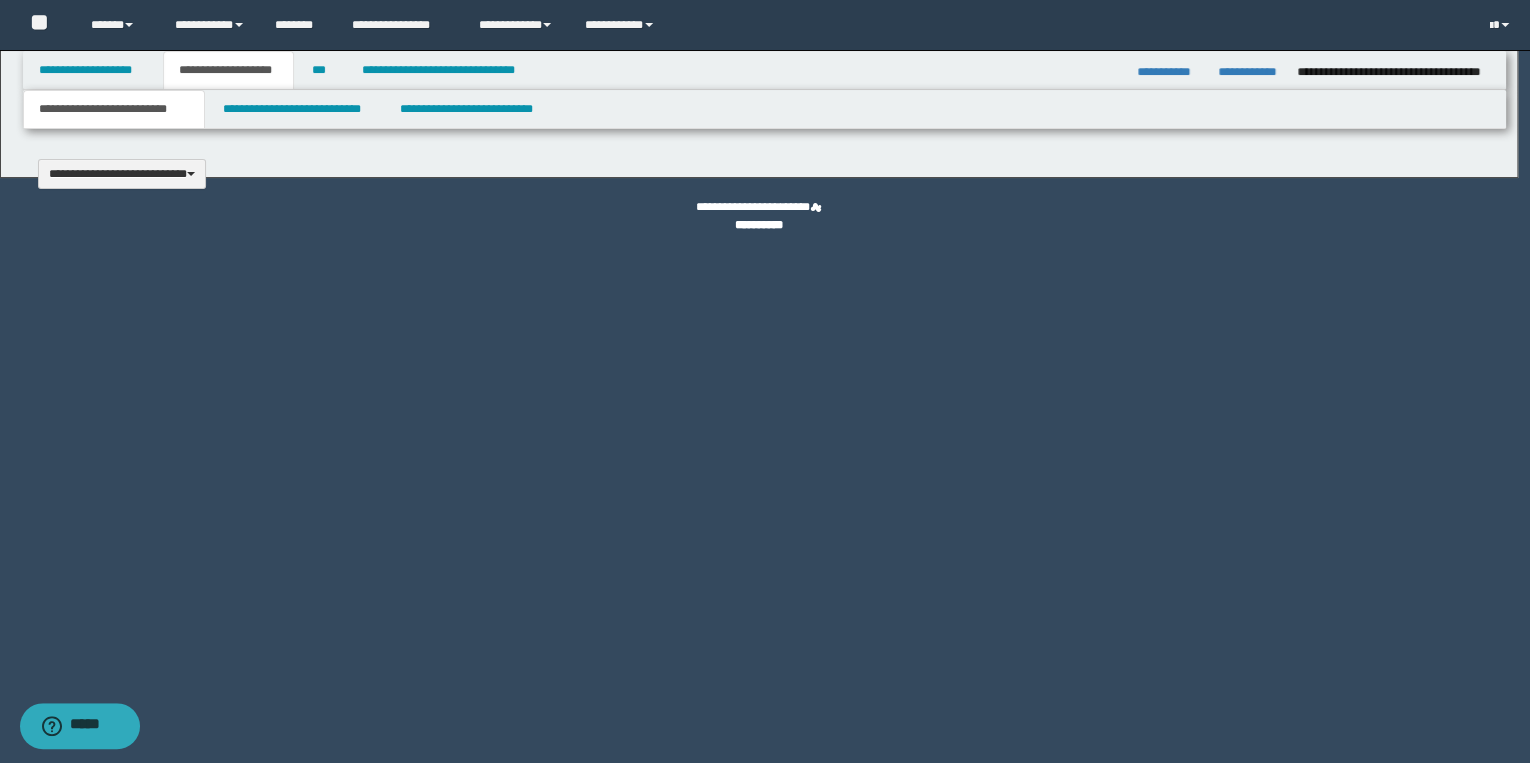 type 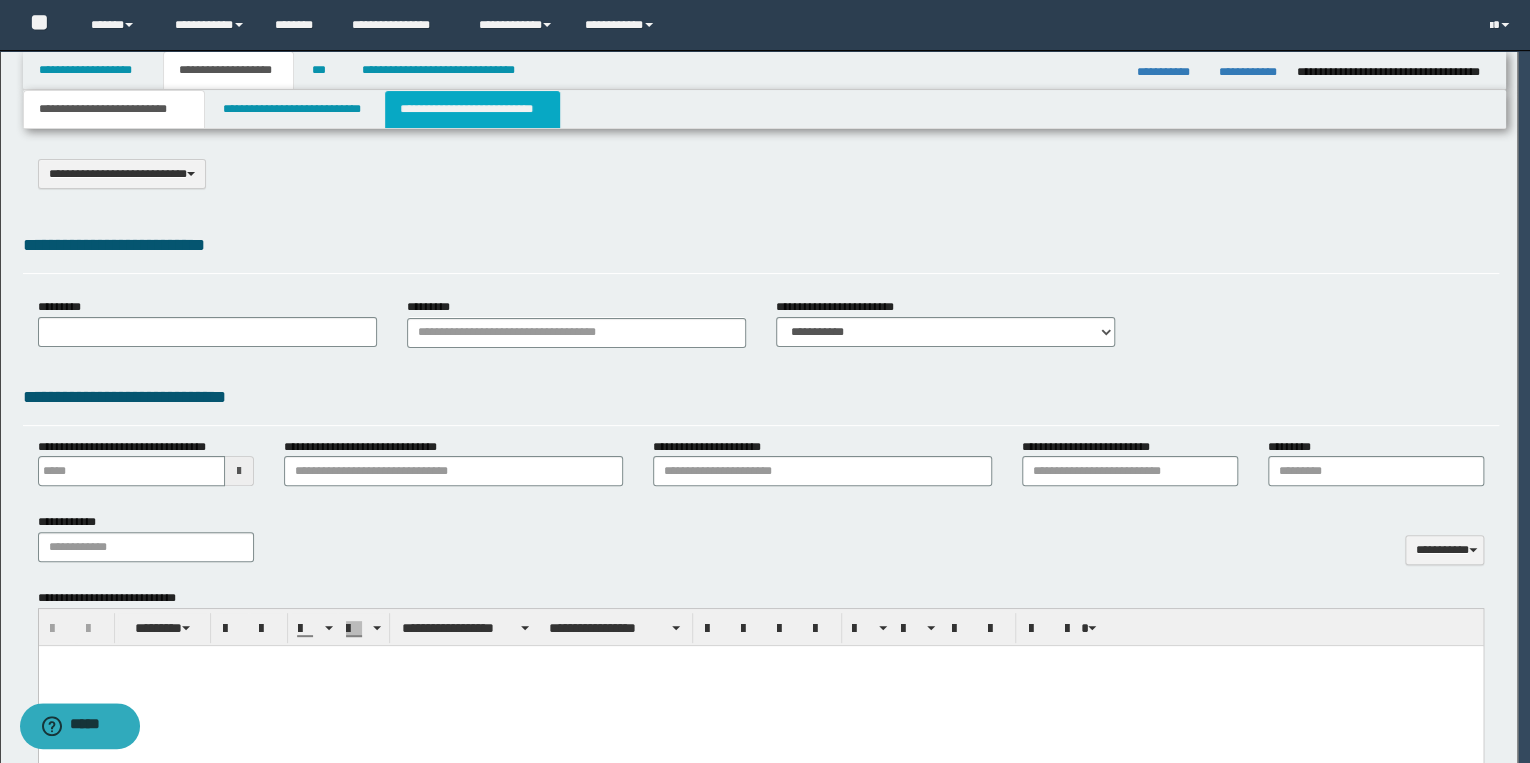 scroll, scrollTop: 0, scrollLeft: 0, axis: both 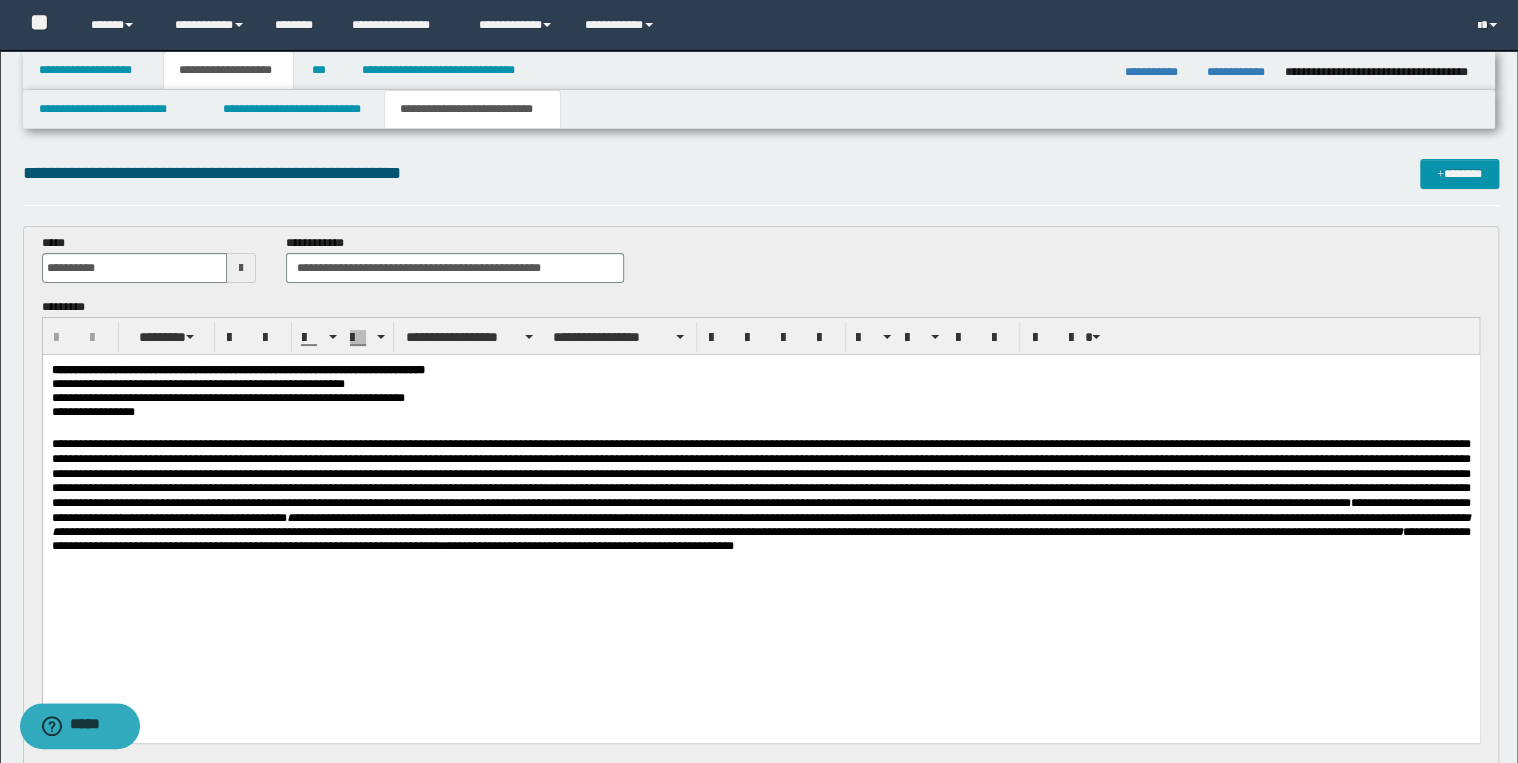 click at bounding box center (760, 473) 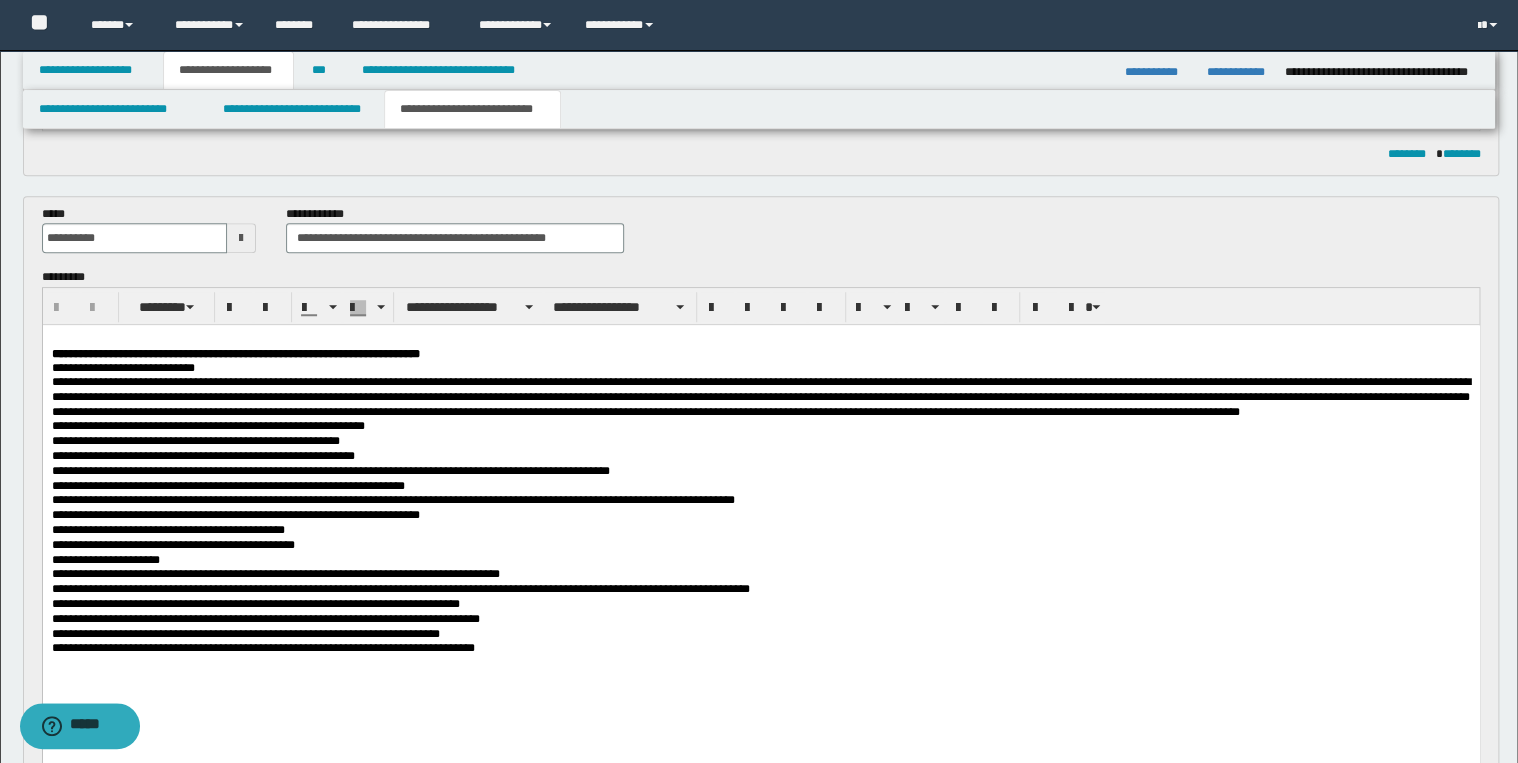 scroll, scrollTop: 720, scrollLeft: 0, axis: vertical 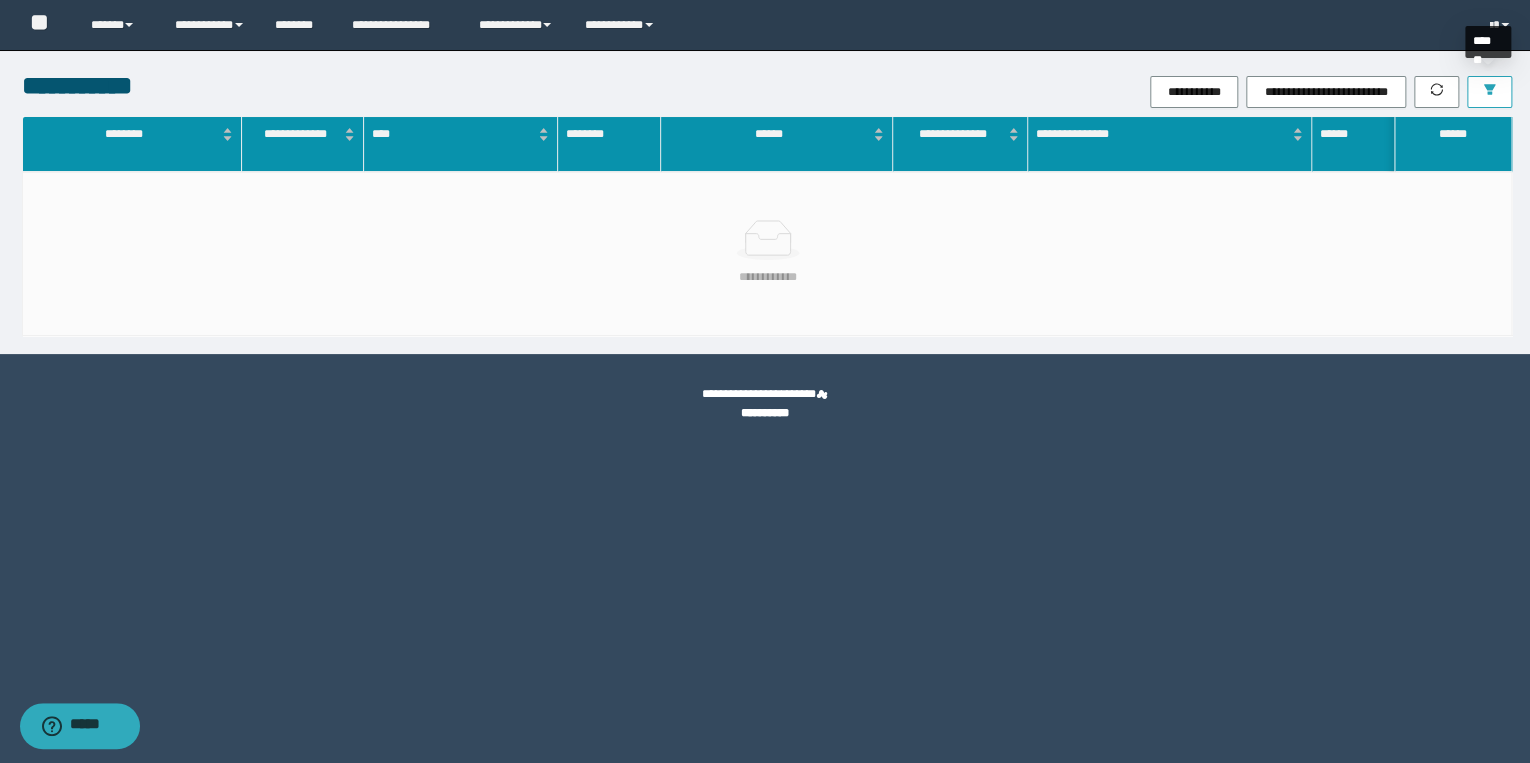 click at bounding box center [1489, 92] 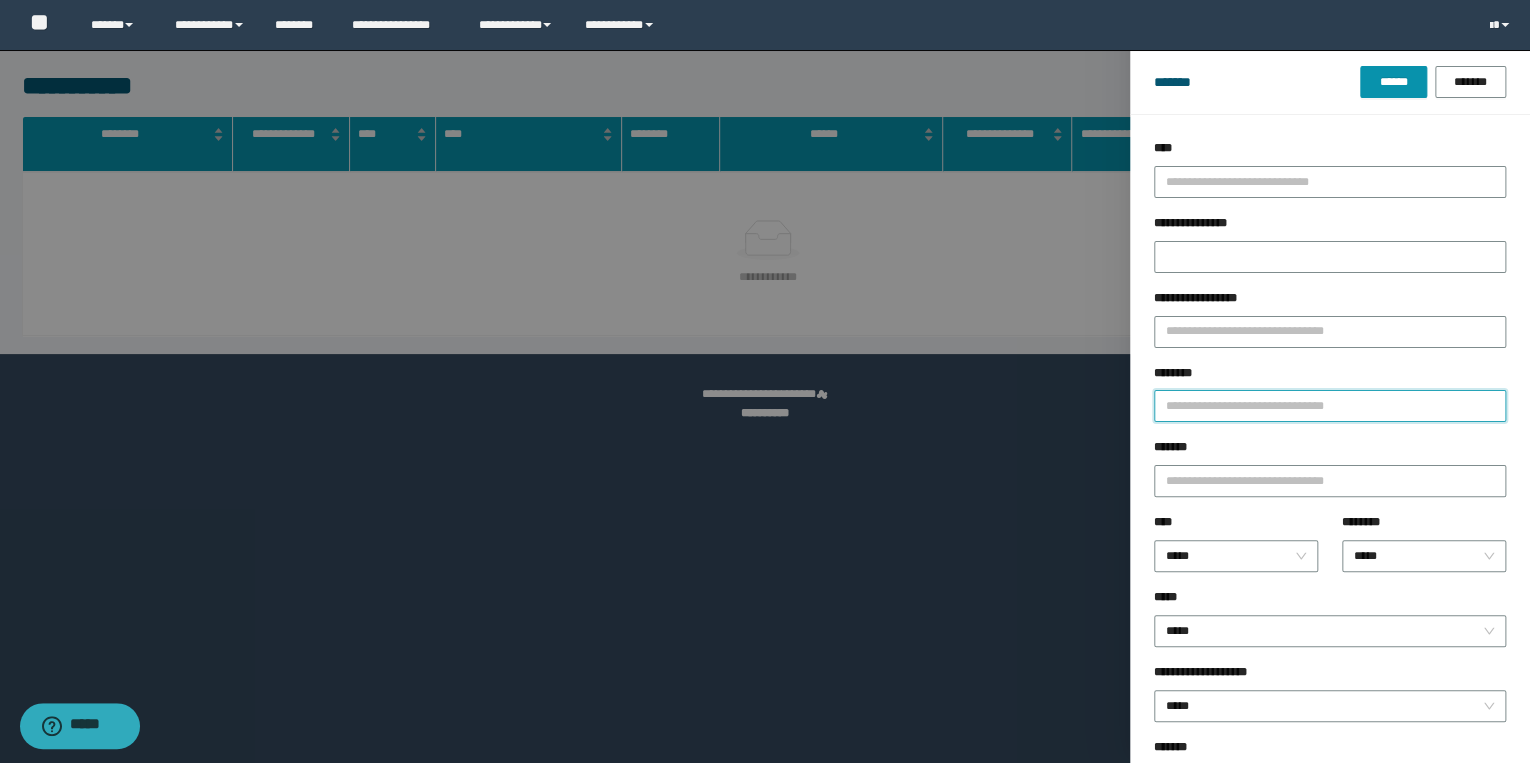 click on "********" at bounding box center [1330, 406] 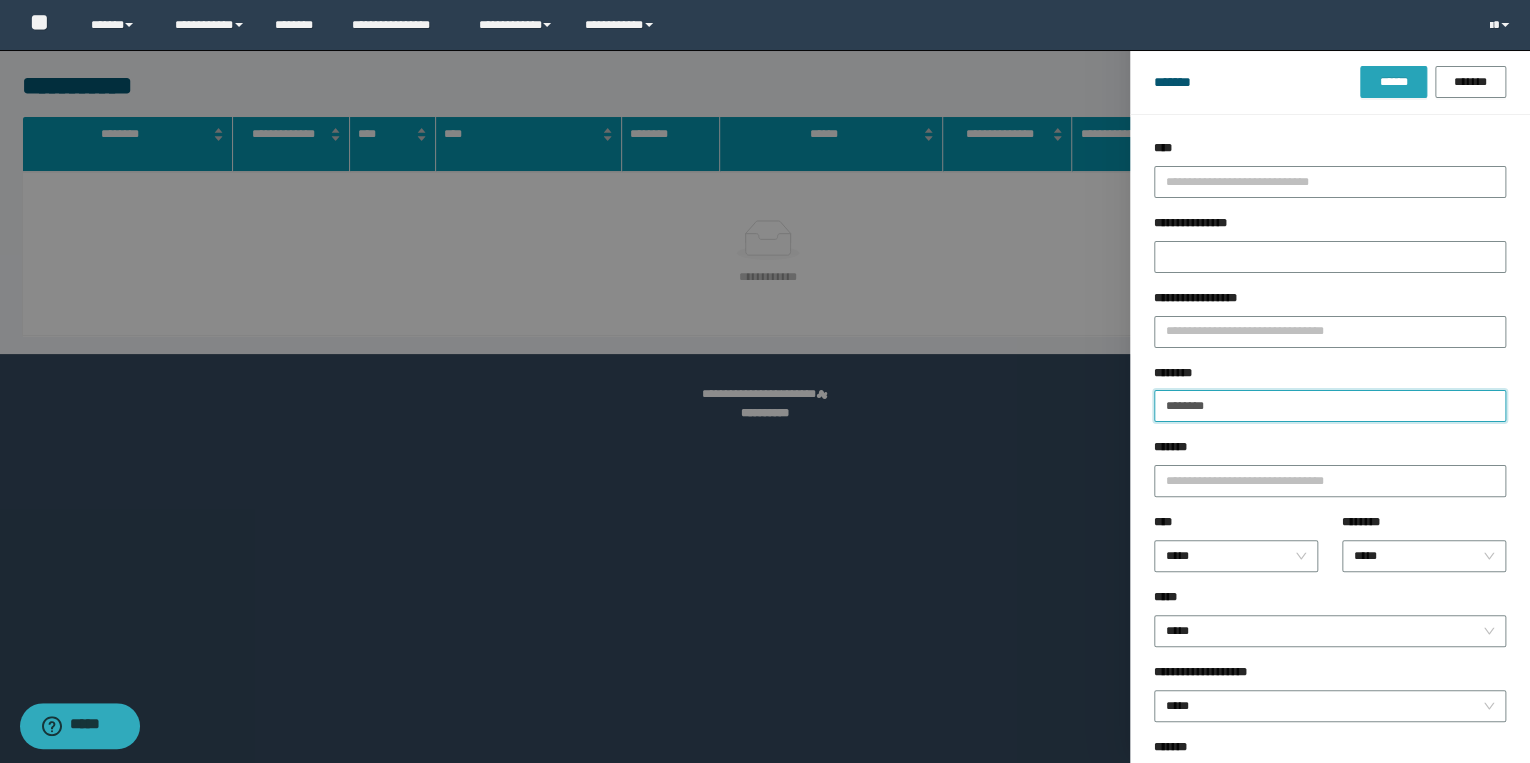 type on "********" 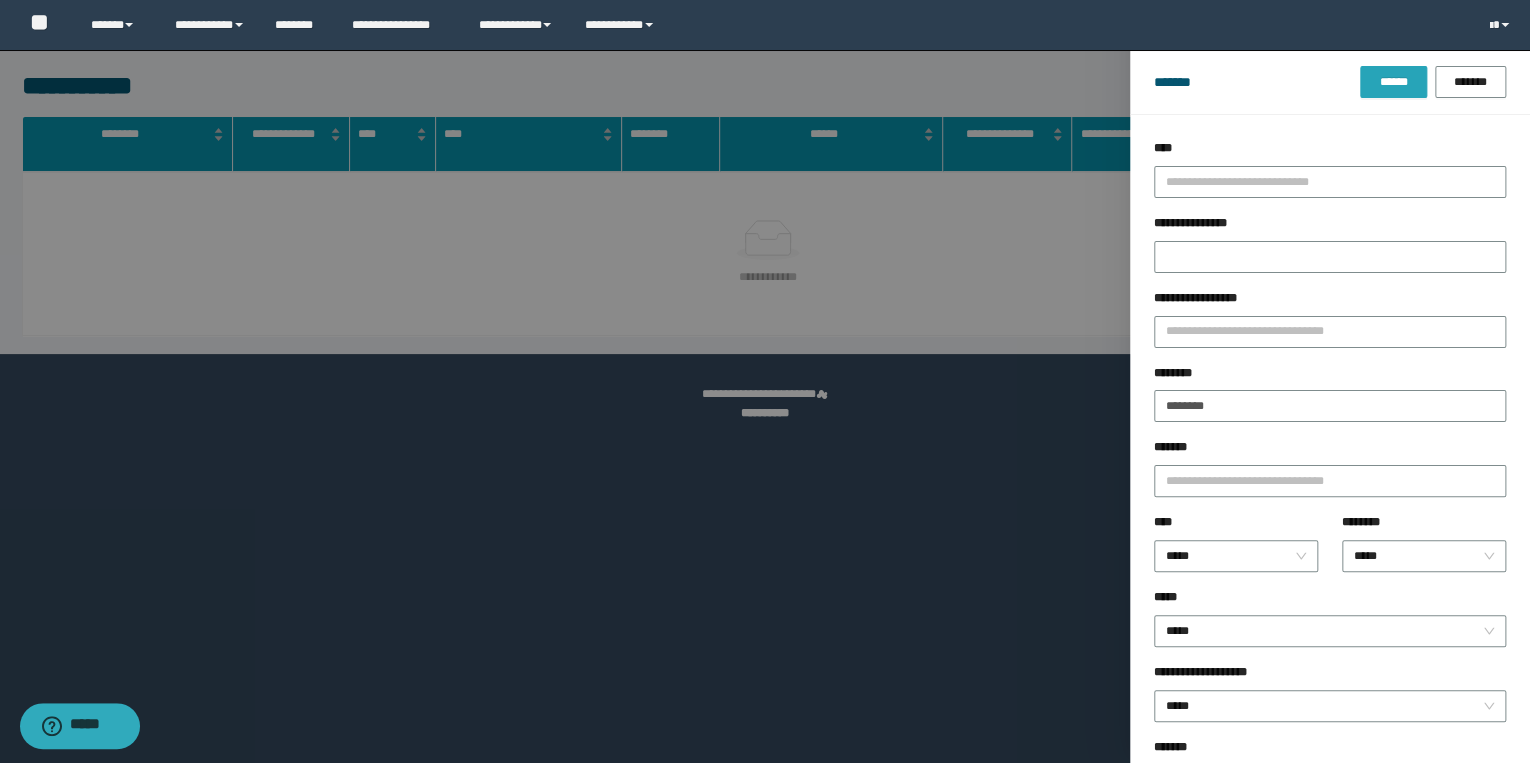 click on "******" at bounding box center [1393, 82] 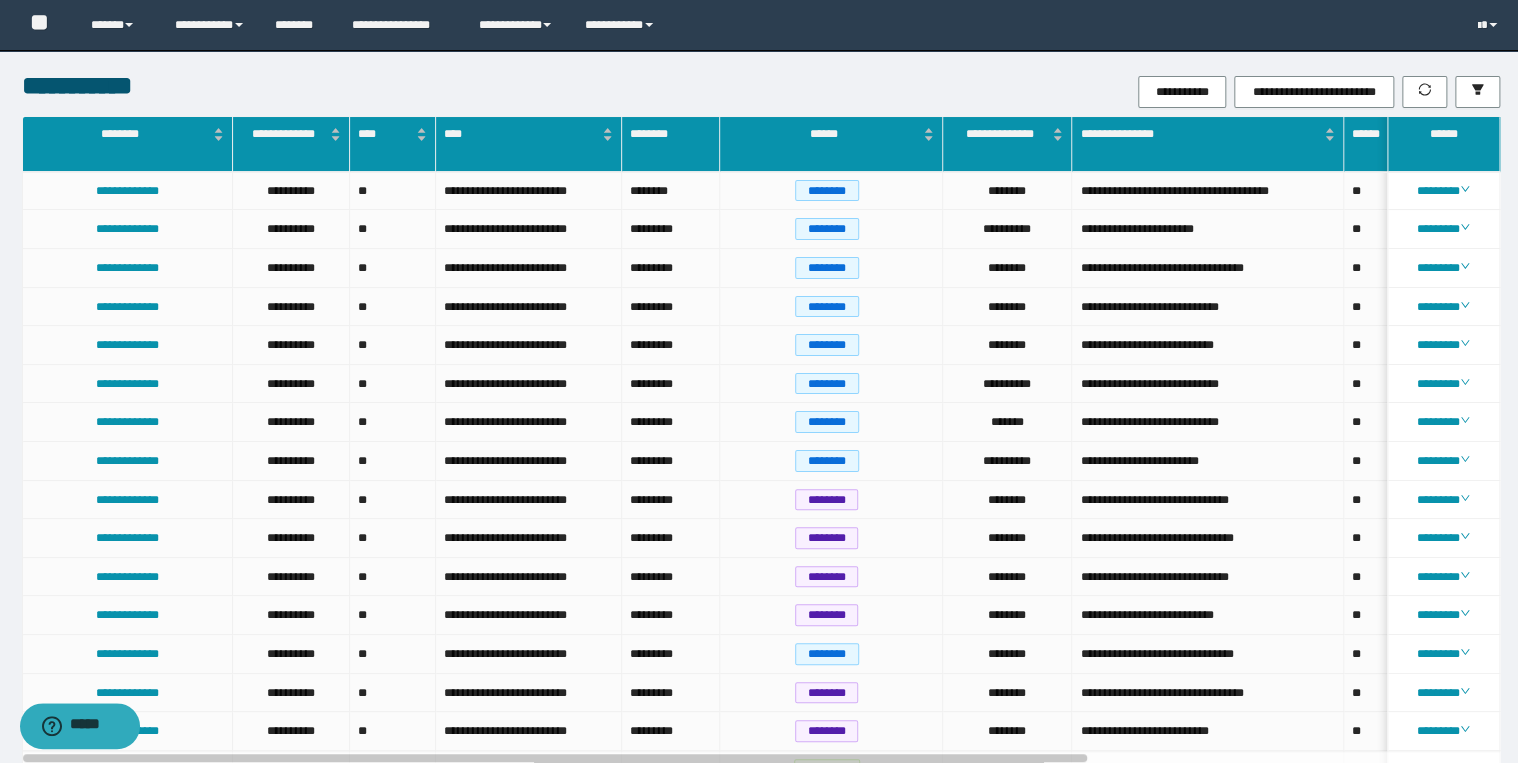 click on "**********" at bounding box center [1318, 92] 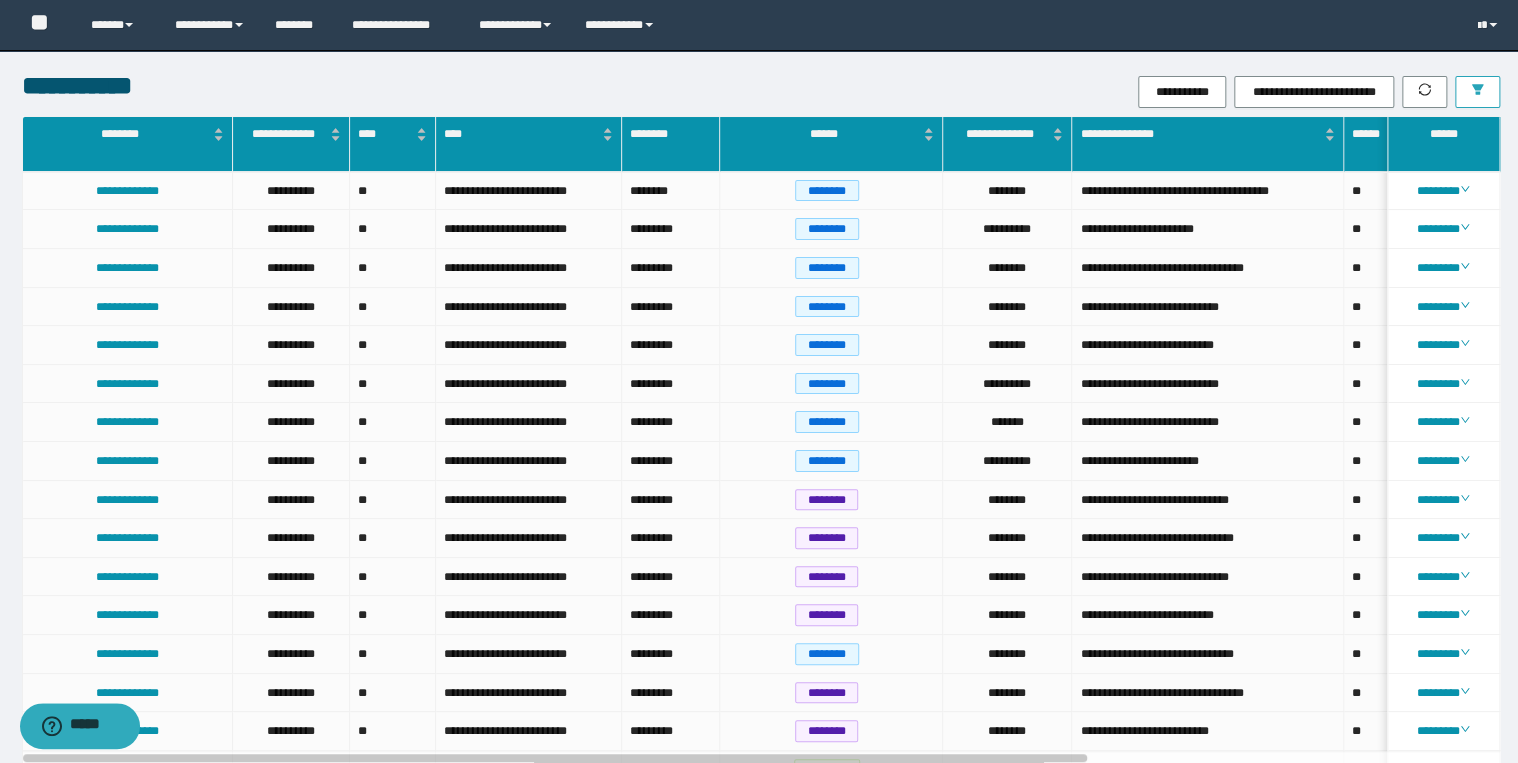 click at bounding box center [1477, 92] 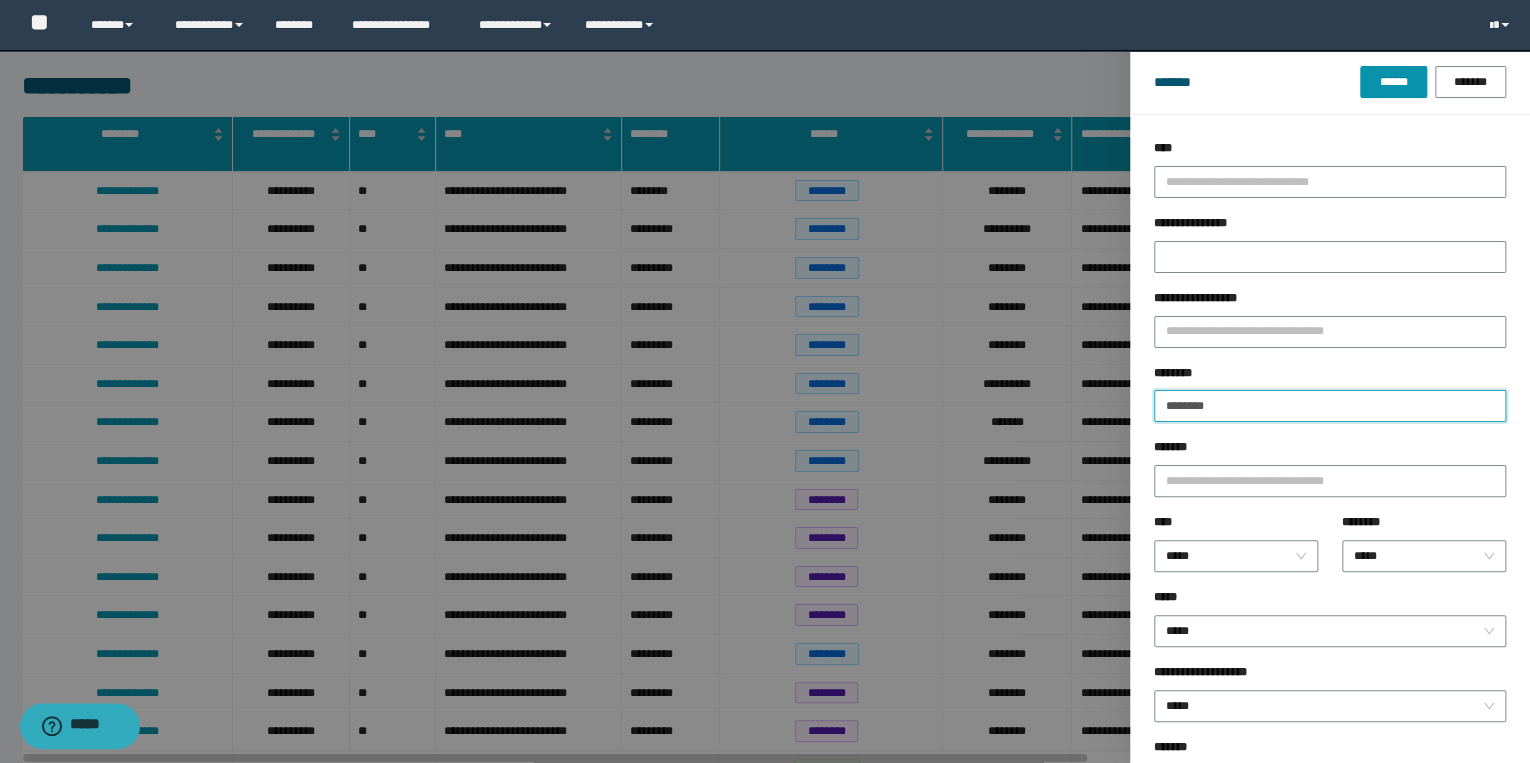 click on "********" at bounding box center [1330, 406] 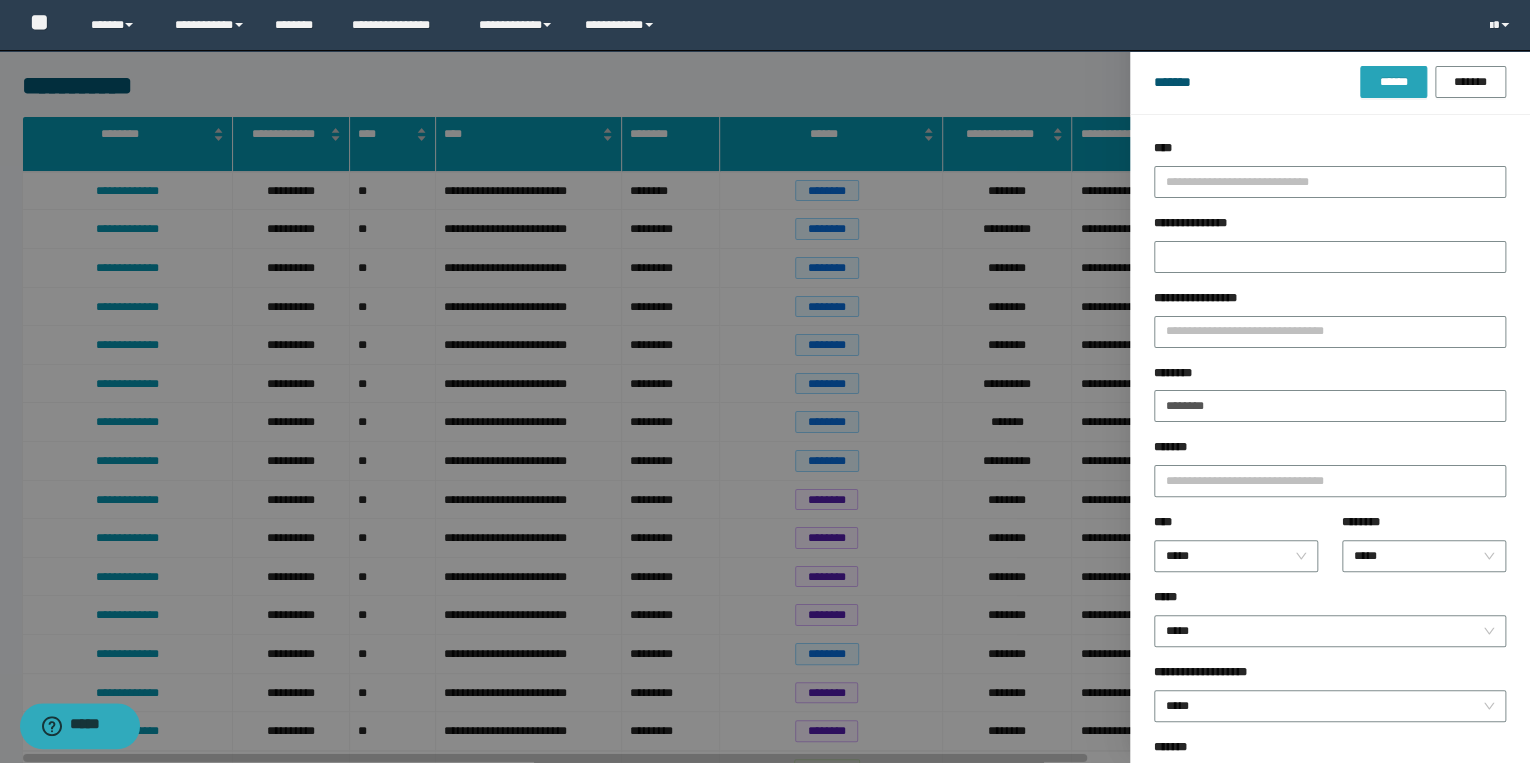 click on "******" at bounding box center (1393, 82) 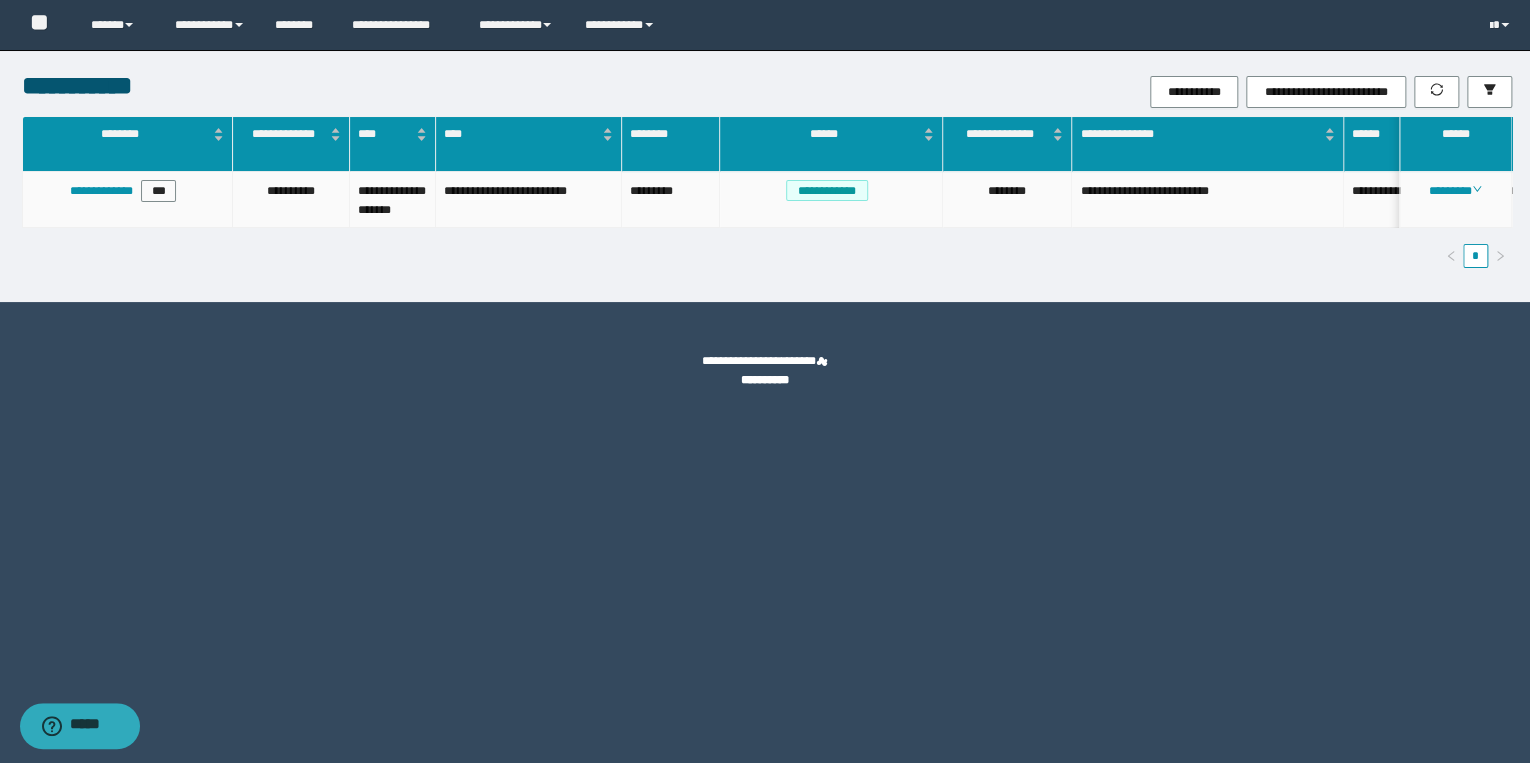 click on "**********" at bounding box center (1208, 200) 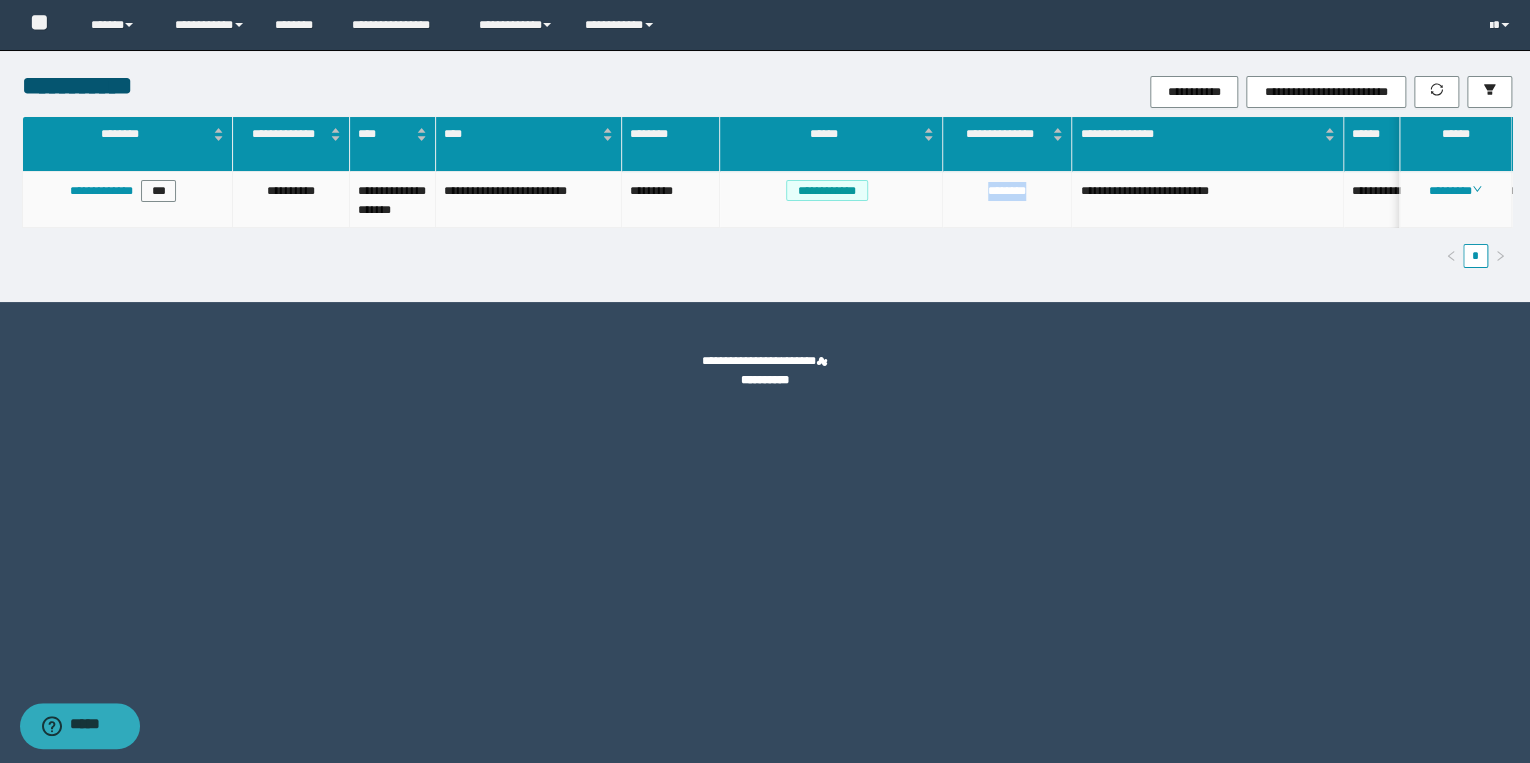 drag, startPoint x: 971, startPoint y: 195, endPoint x: 1039, endPoint y: 200, distance: 68.18358 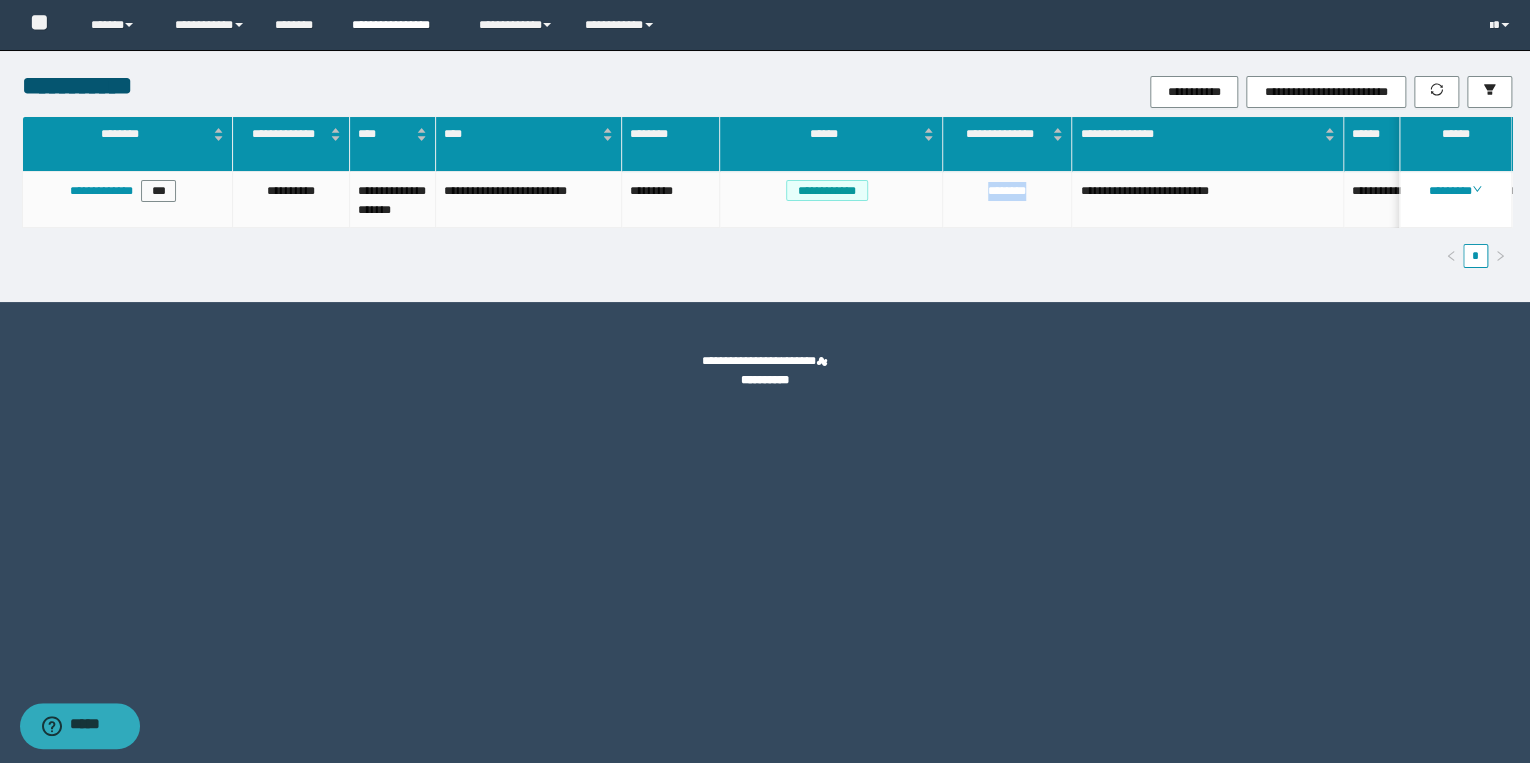 click on "**********" at bounding box center (400, 25) 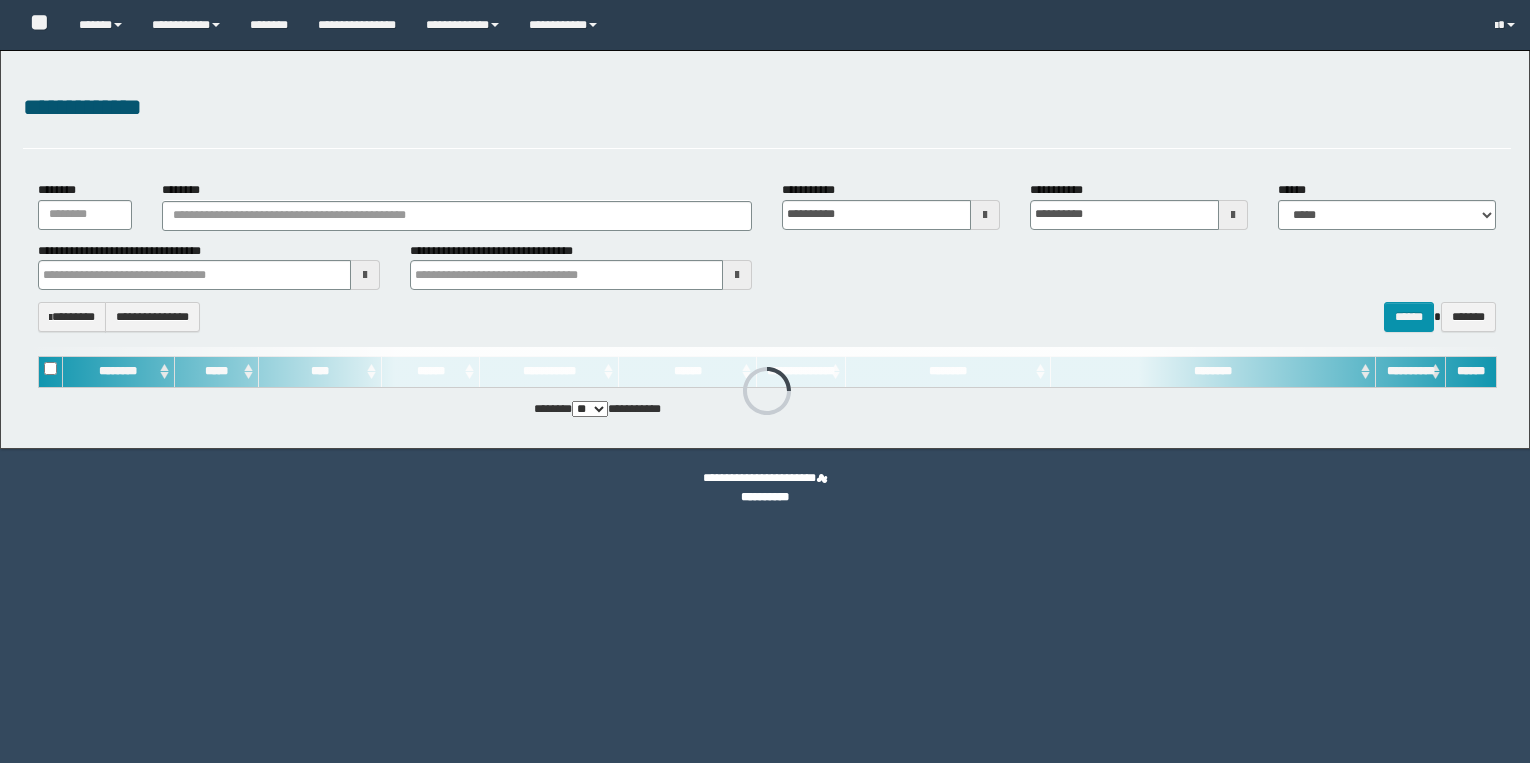 scroll, scrollTop: 0, scrollLeft: 0, axis: both 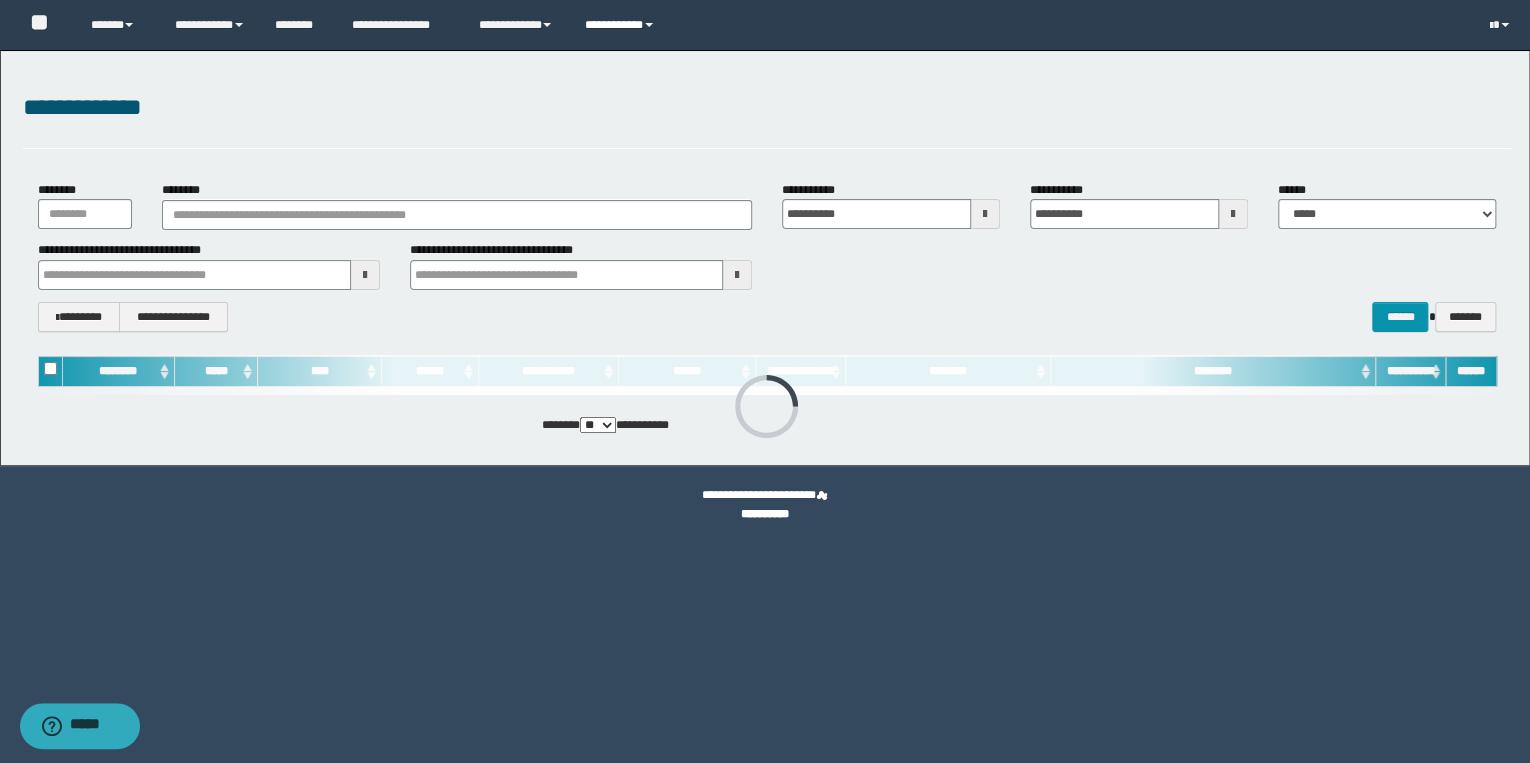 click on "**********" at bounding box center [622, 25] 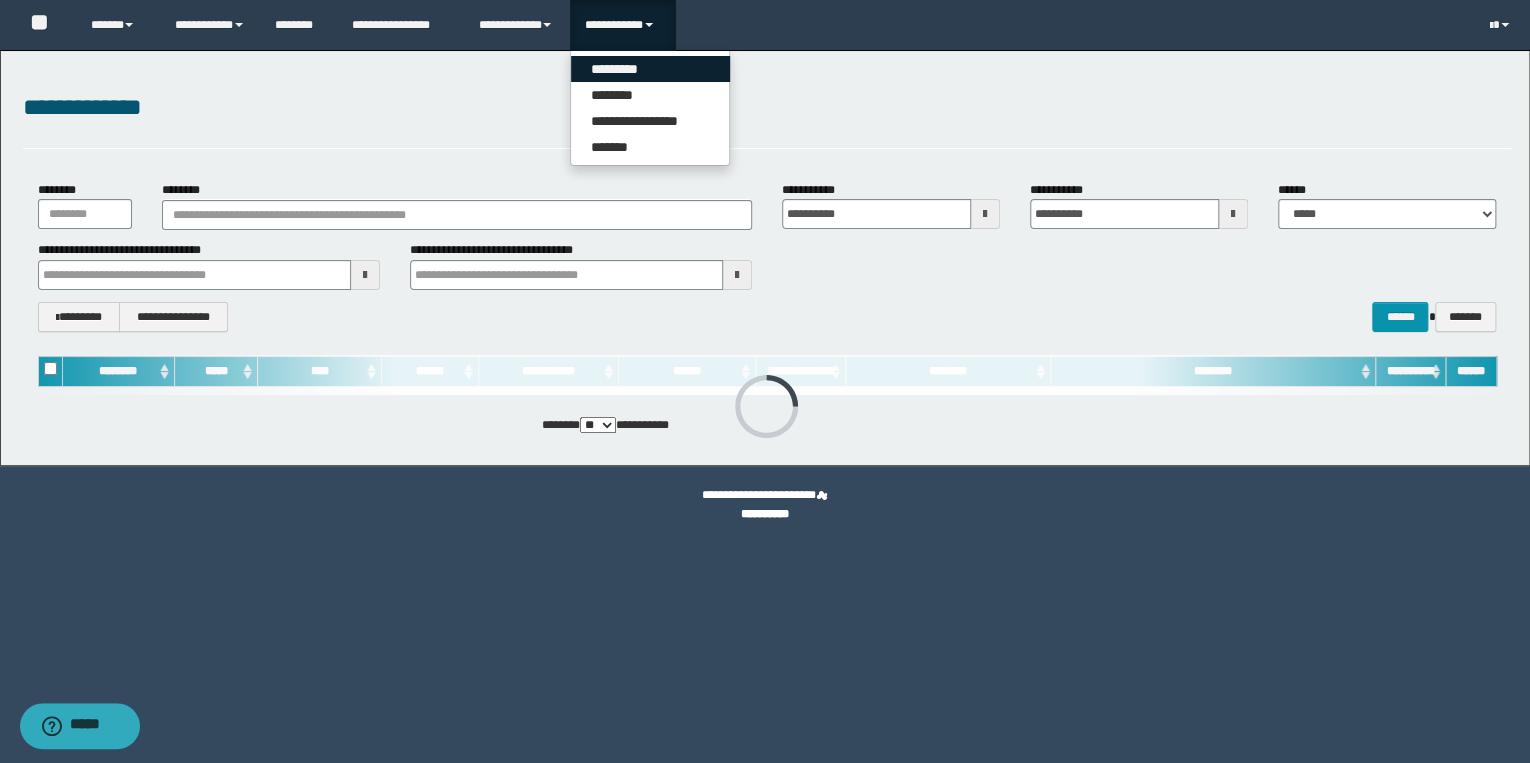 click on "*********" at bounding box center [650, 69] 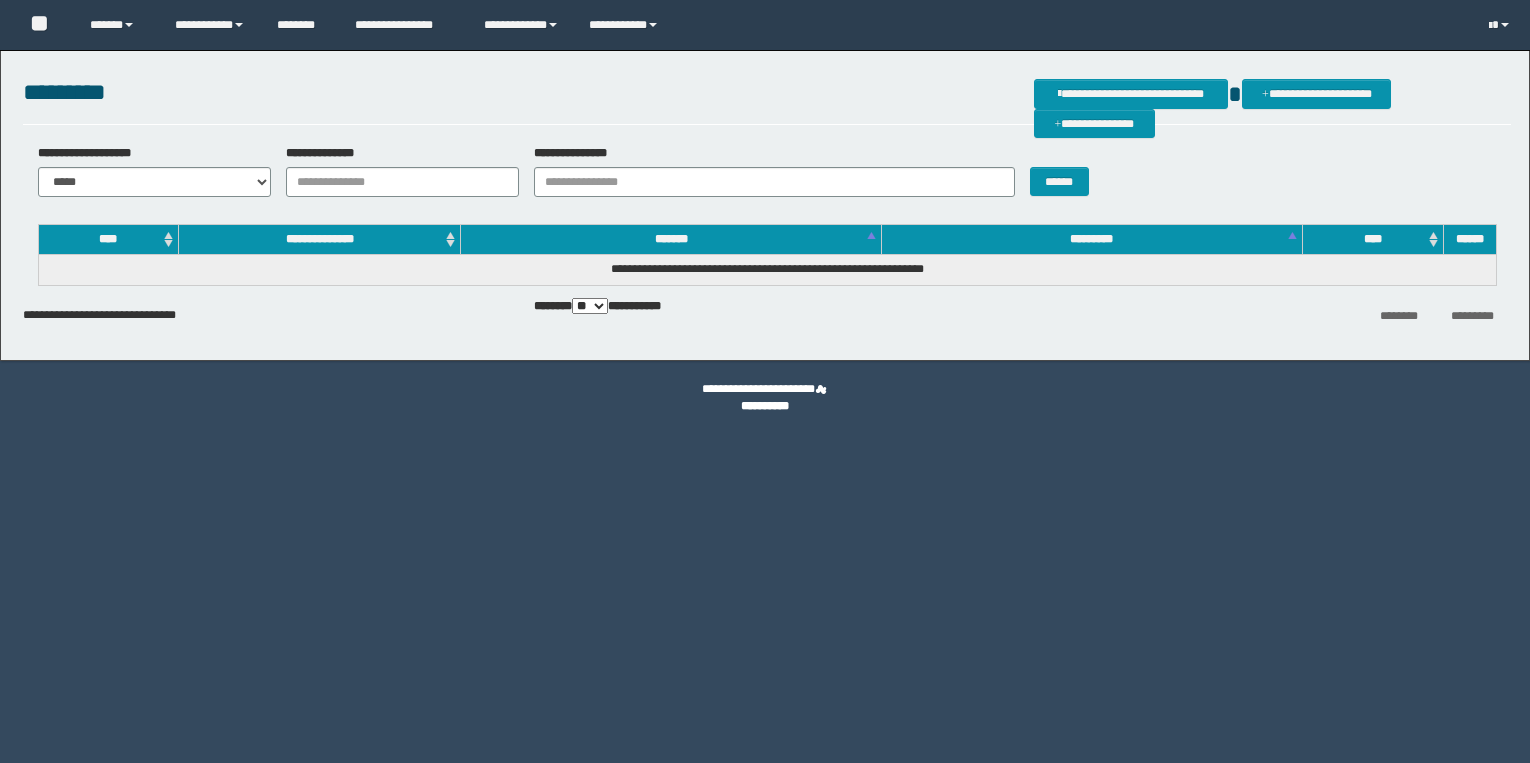 scroll, scrollTop: 0, scrollLeft: 0, axis: both 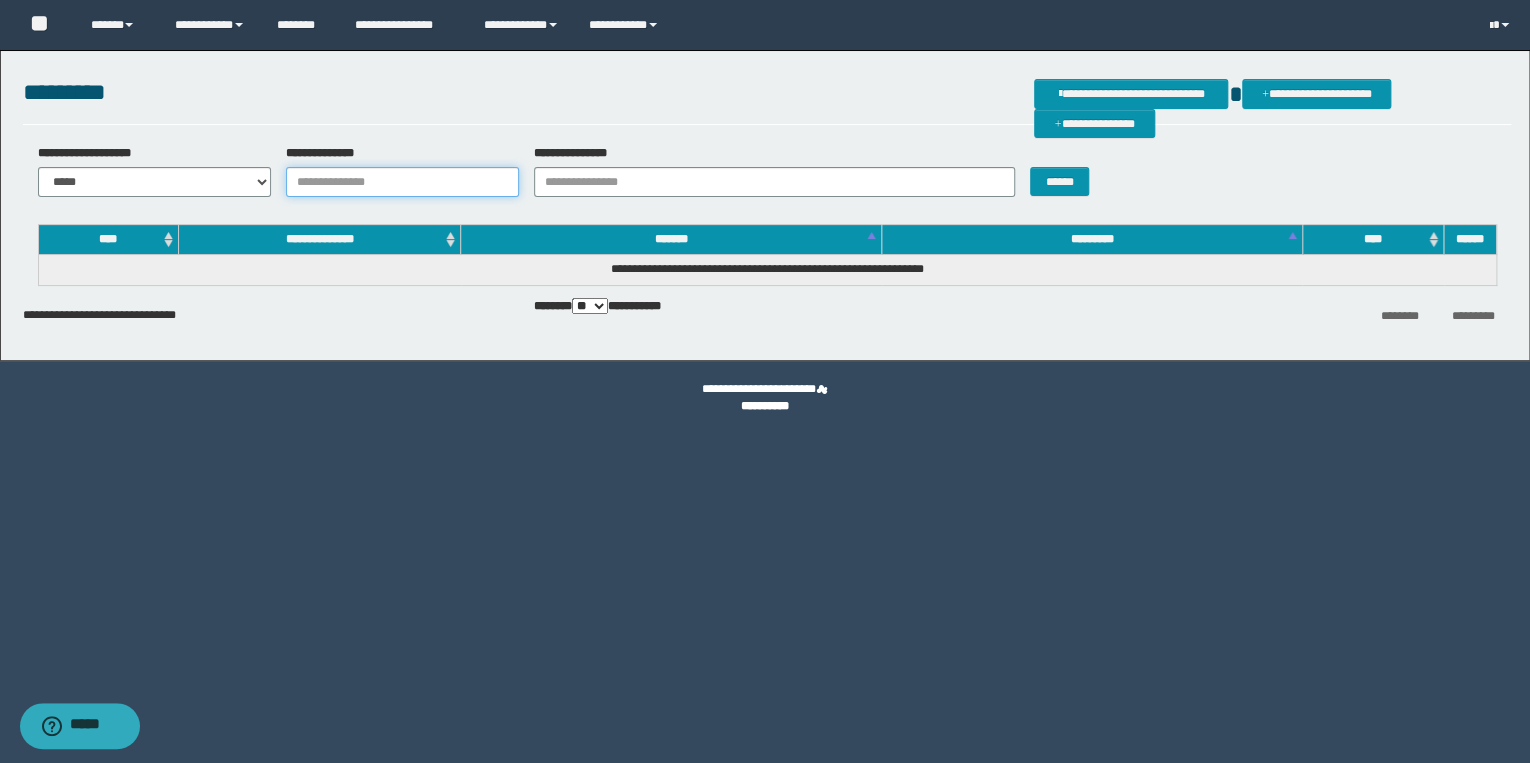 click on "**********" at bounding box center [402, 182] 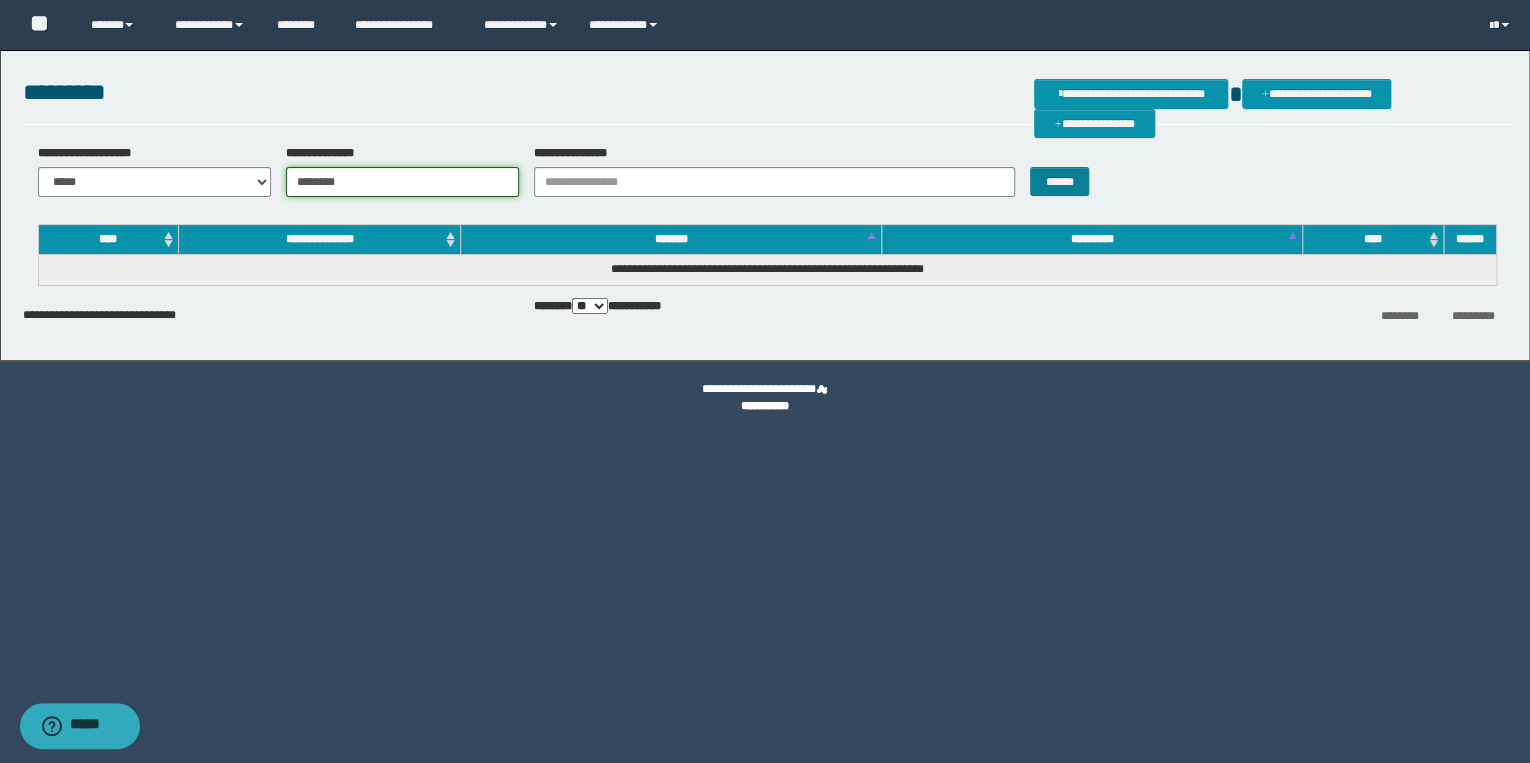 type on "********" 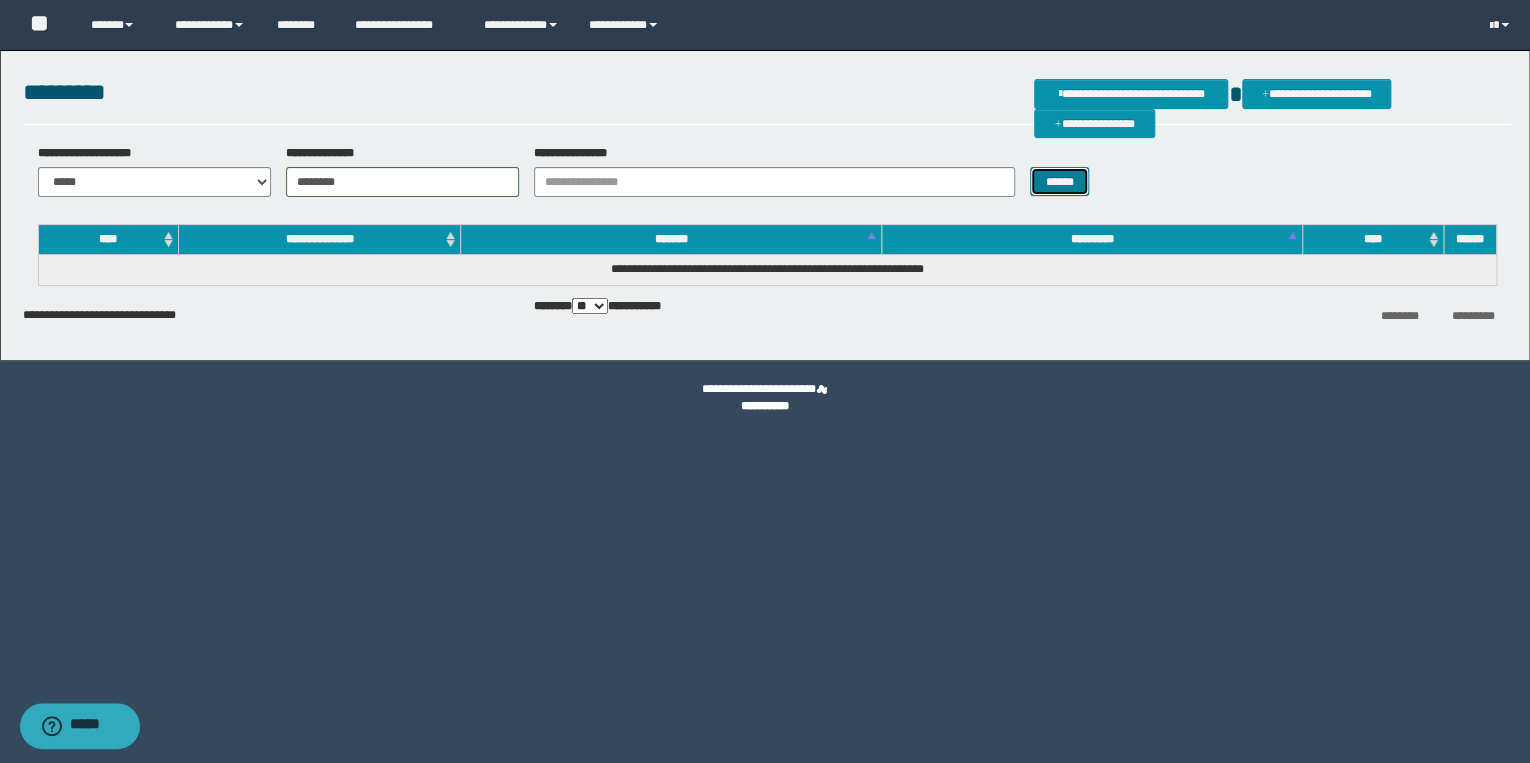 click on "******" at bounding box center (1059, 182) 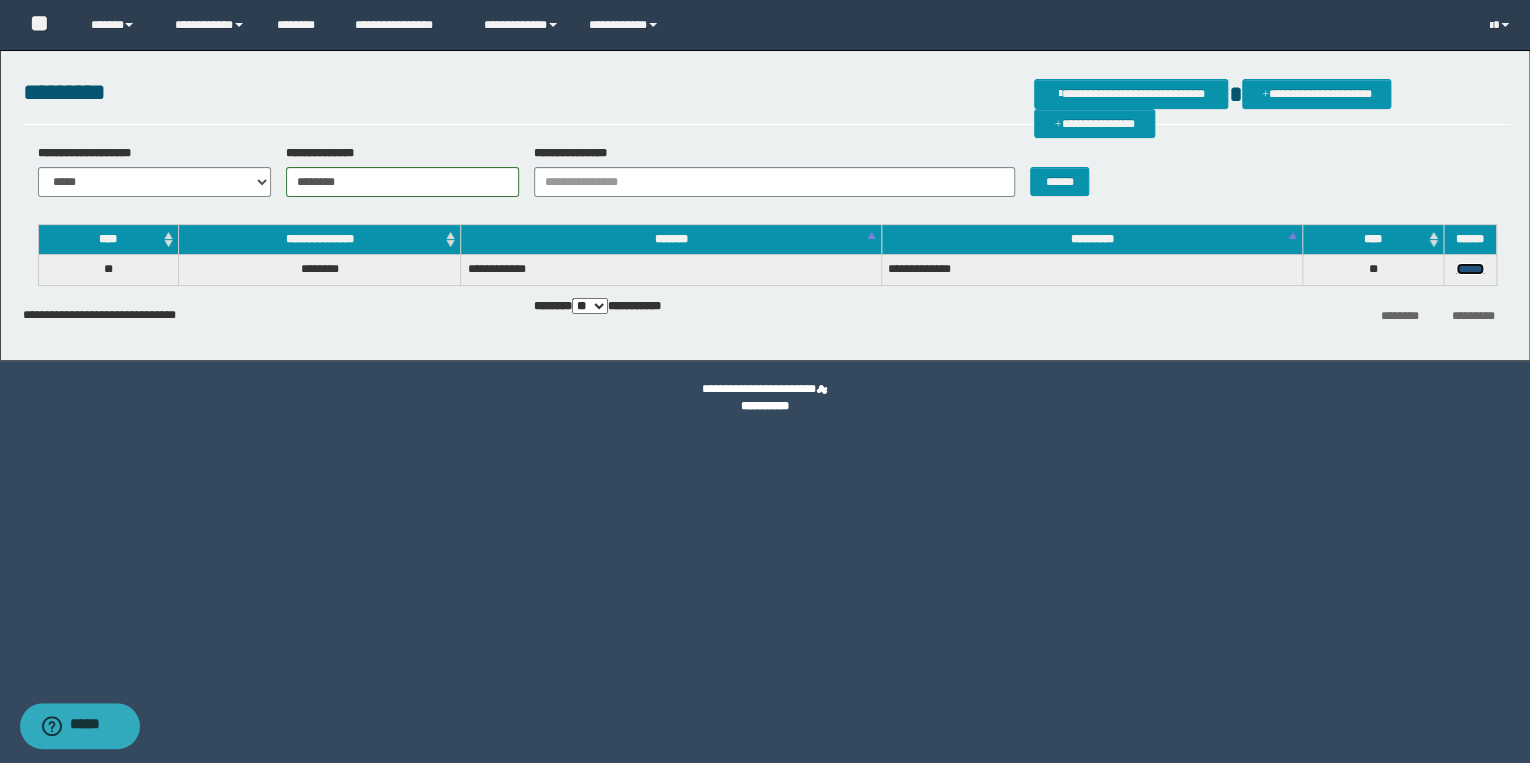 click on "******" at bounding box center (1470, 269) 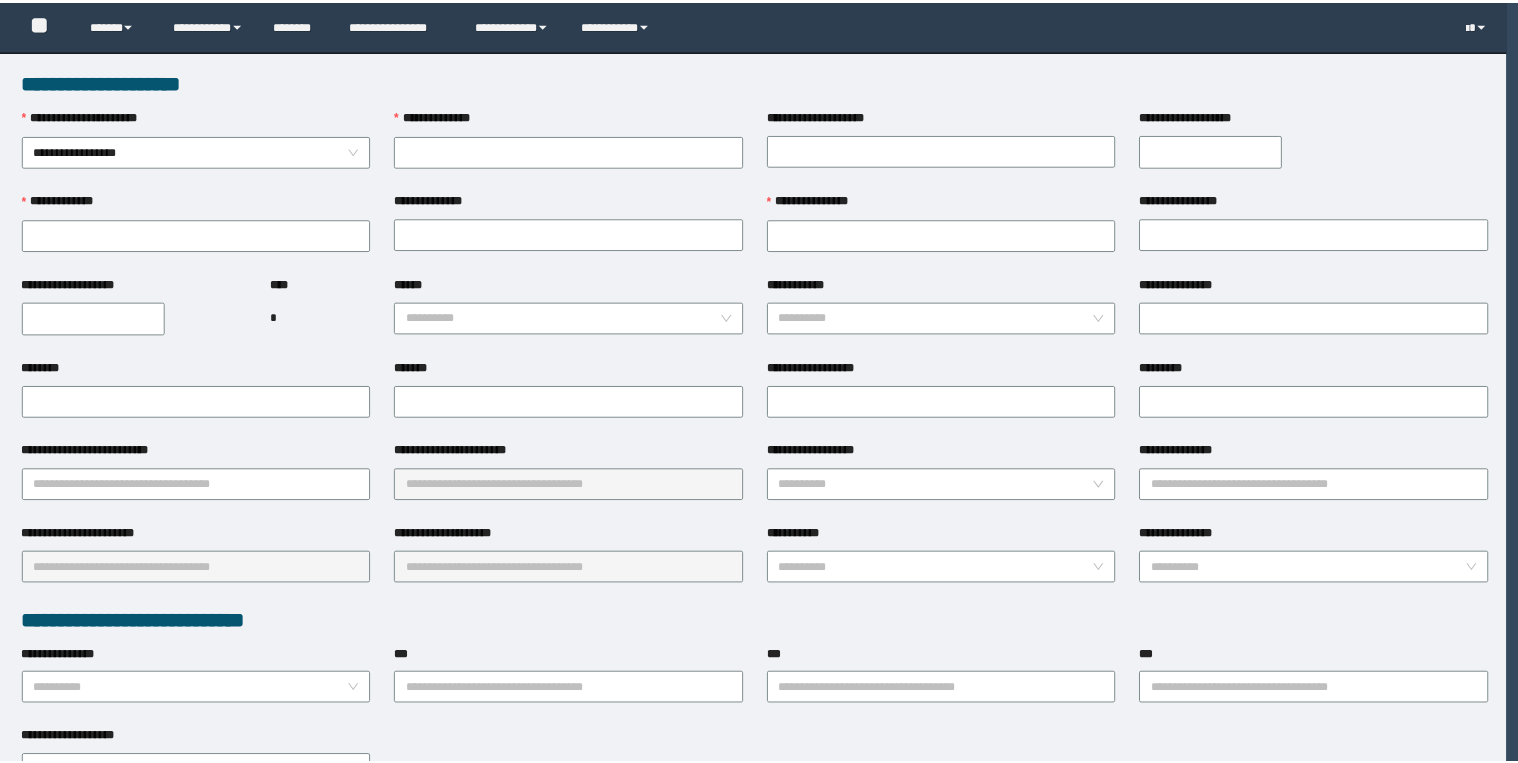 scroll, scrollTop: 0, scrollLeft: 0, axis: both 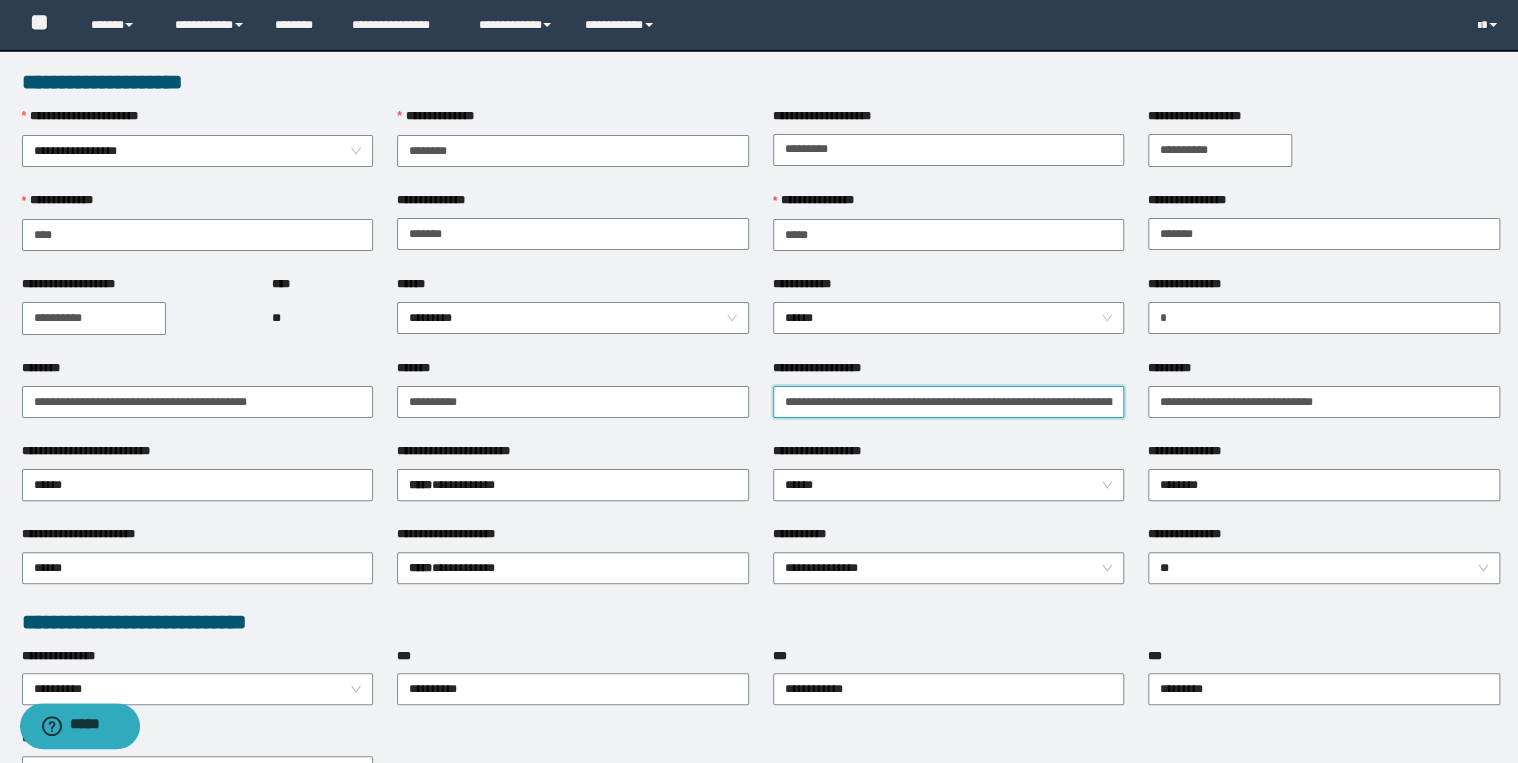 click on "**********" at bounding box center (949, 402) 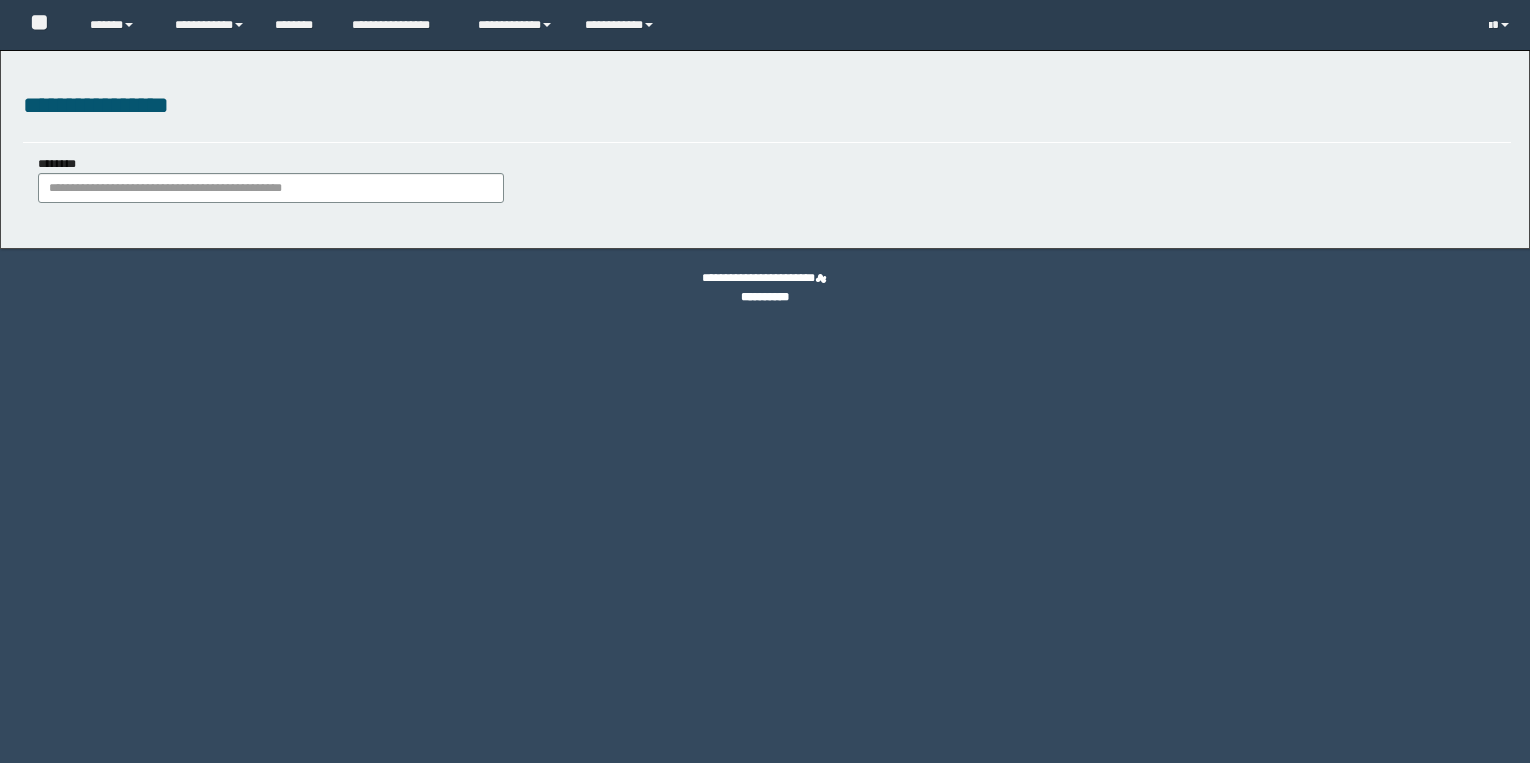 scroll, scrollTop: 0, scrollLeft: 0, axis: both 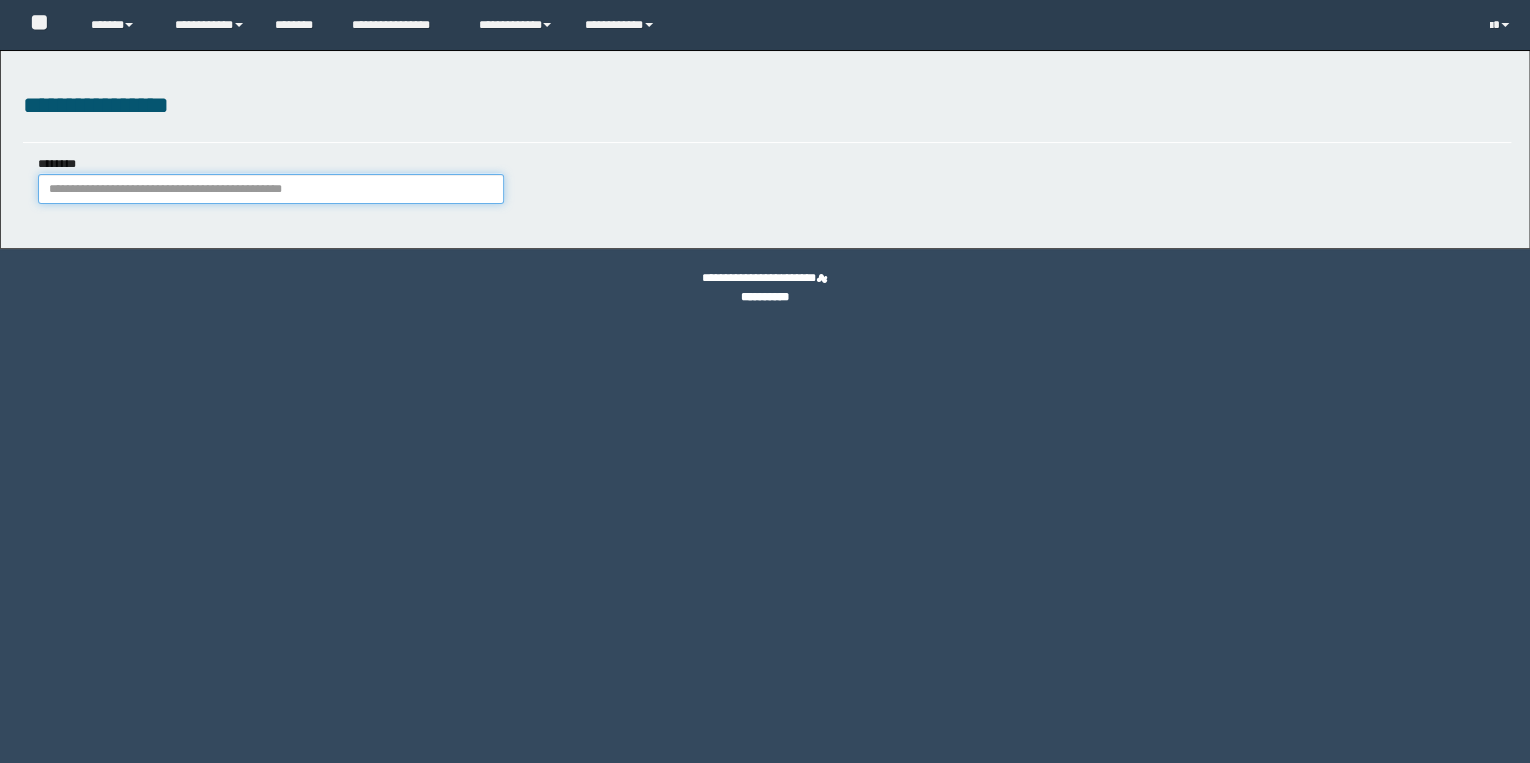 click on "********" at bounding box center (271, 189) 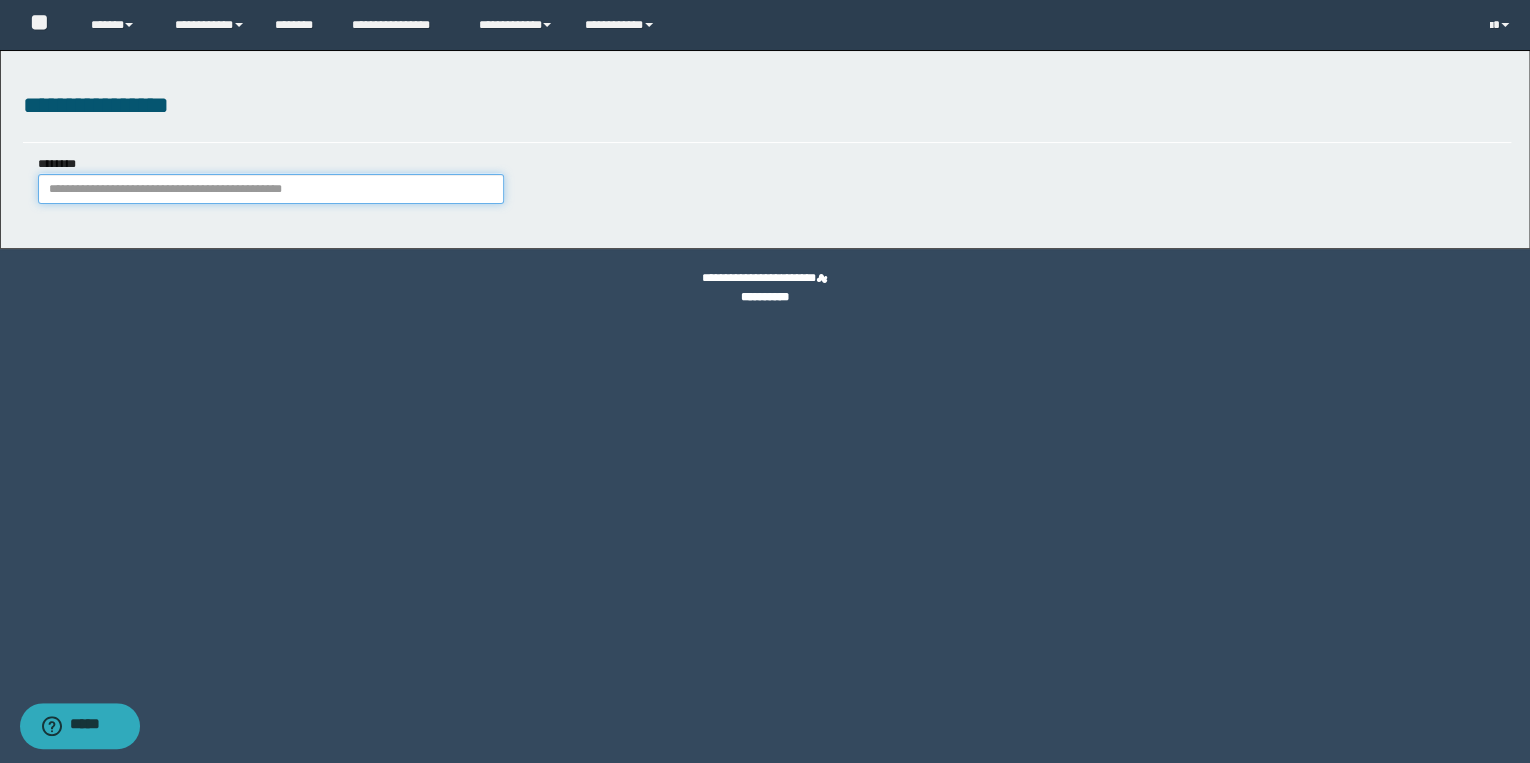 paste on "********" 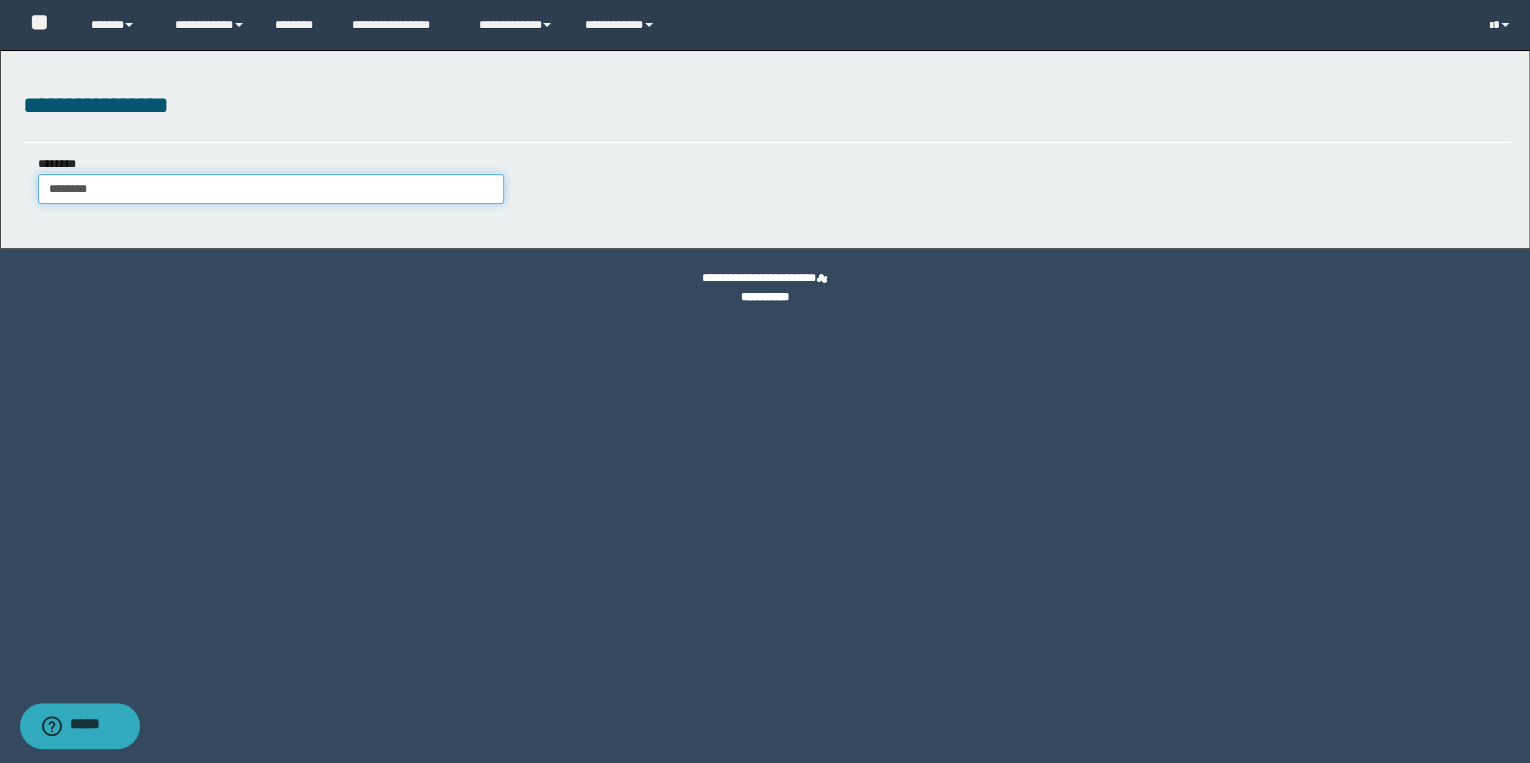 type on "********" 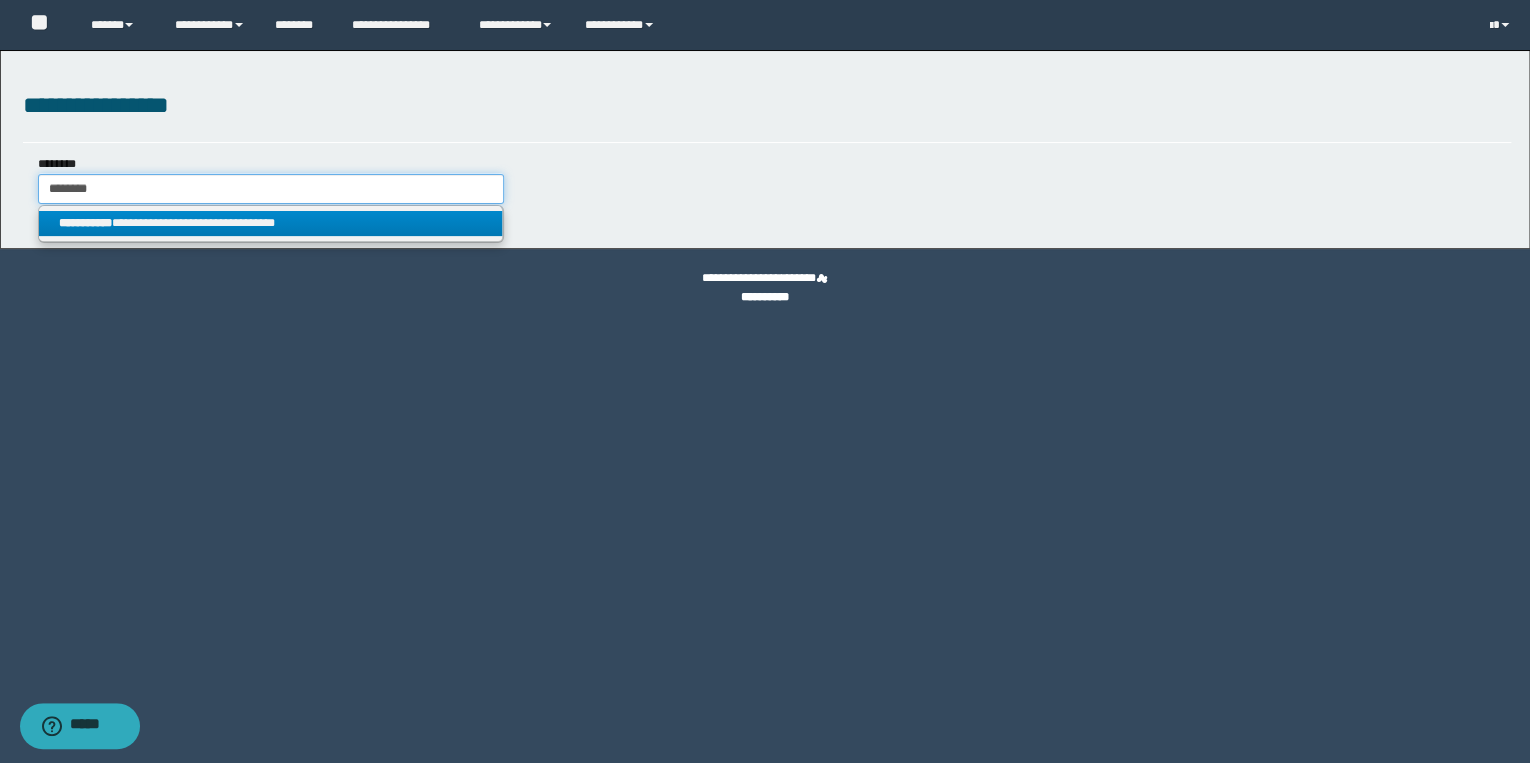 type on "********" 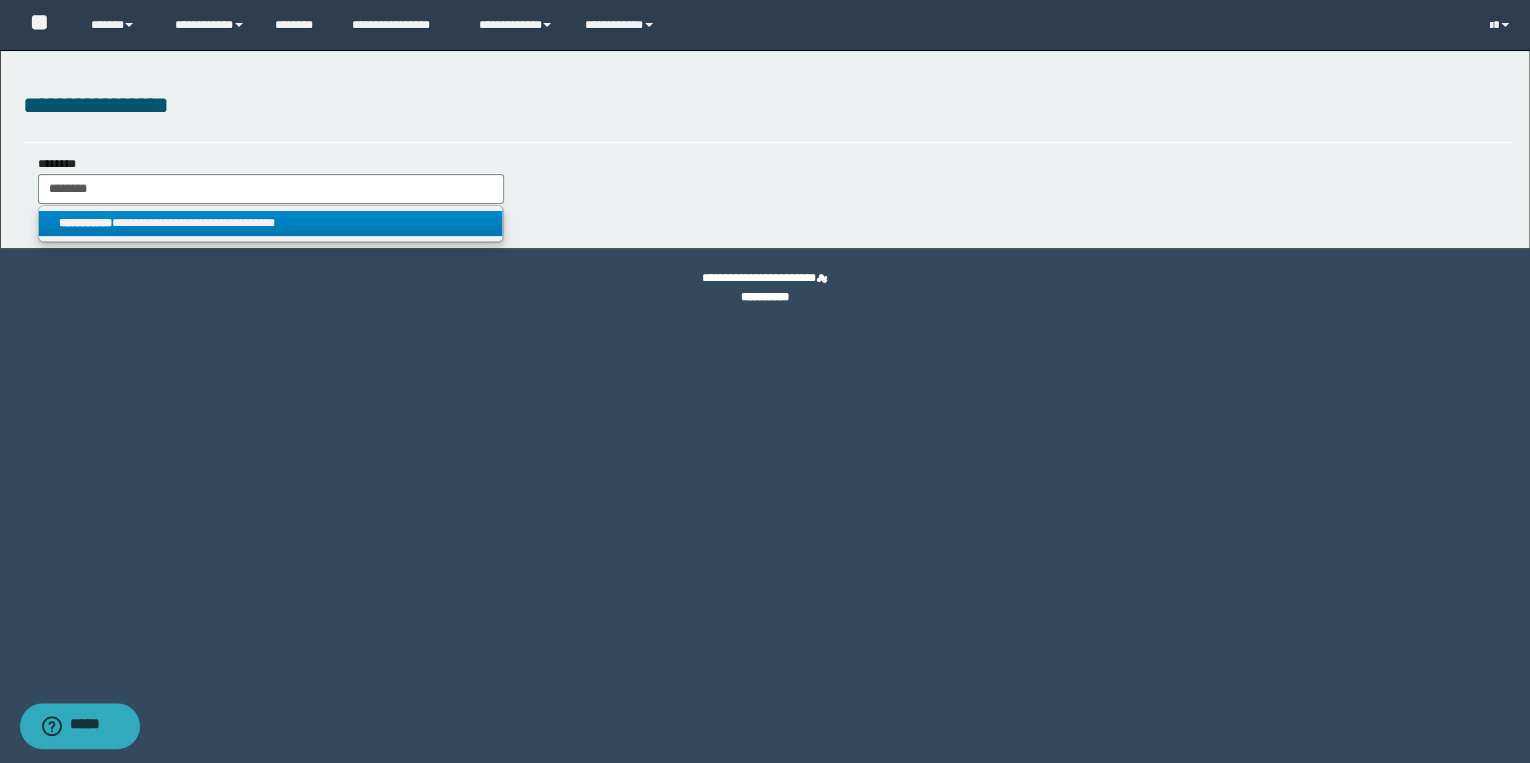 click on "**********" at bounding box center (271, 223) 